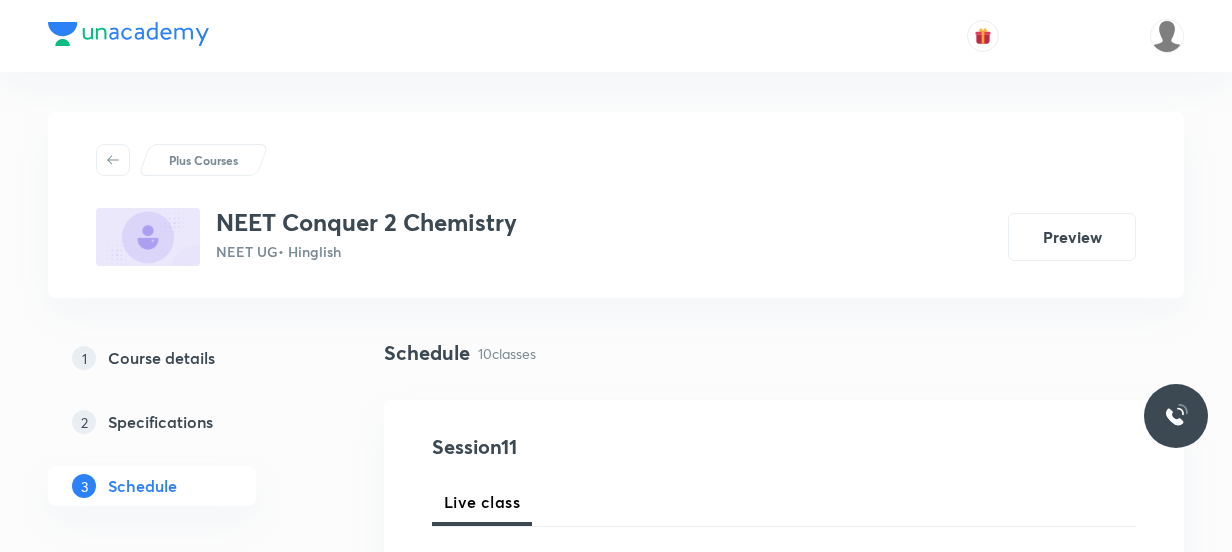 scroll, scrollTop: 0, scrollLeft: 0, axis: both 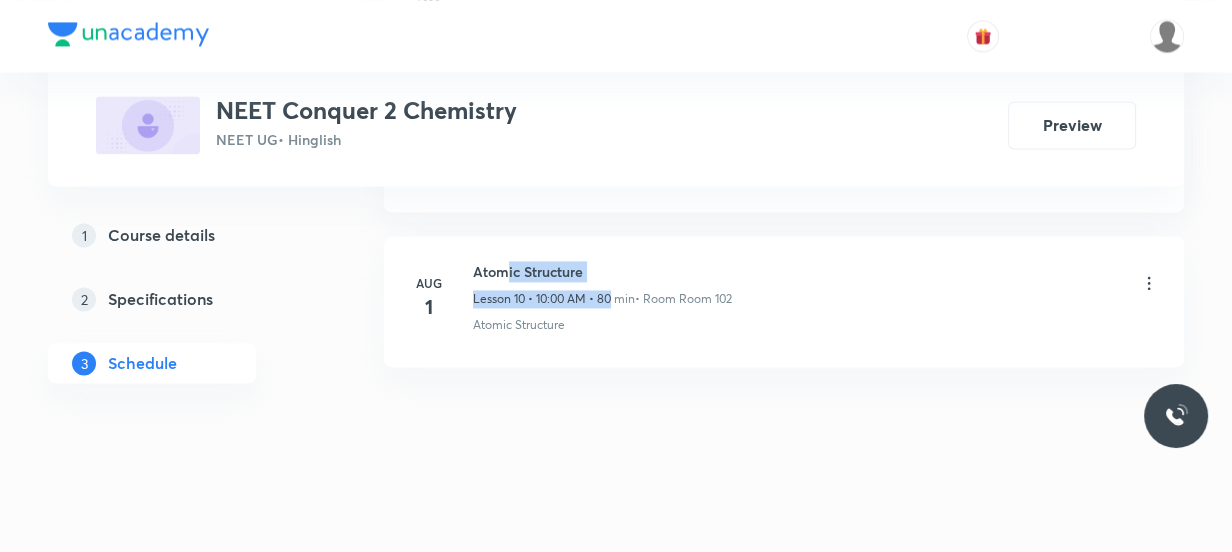 drag, startPoint x: 610, startPoint y: 279, endPoint x: 515, endPoint y: 275, distance: 95.084175 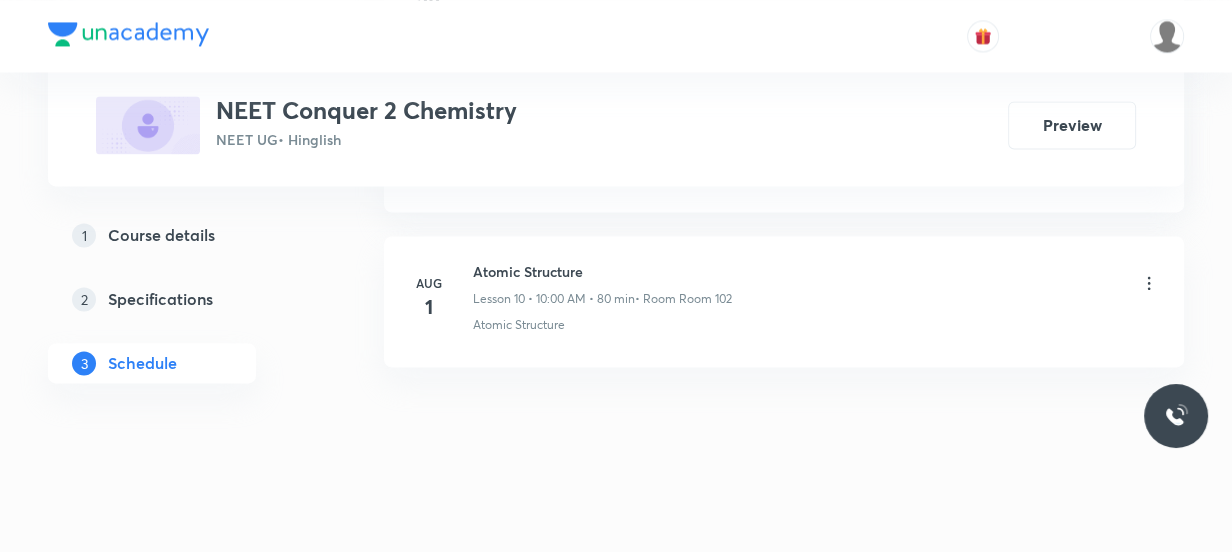 drag, startPoint x: 601, startPoint y: 401, endPoint x: 596, endPoint y: 326, distance: 75.16648 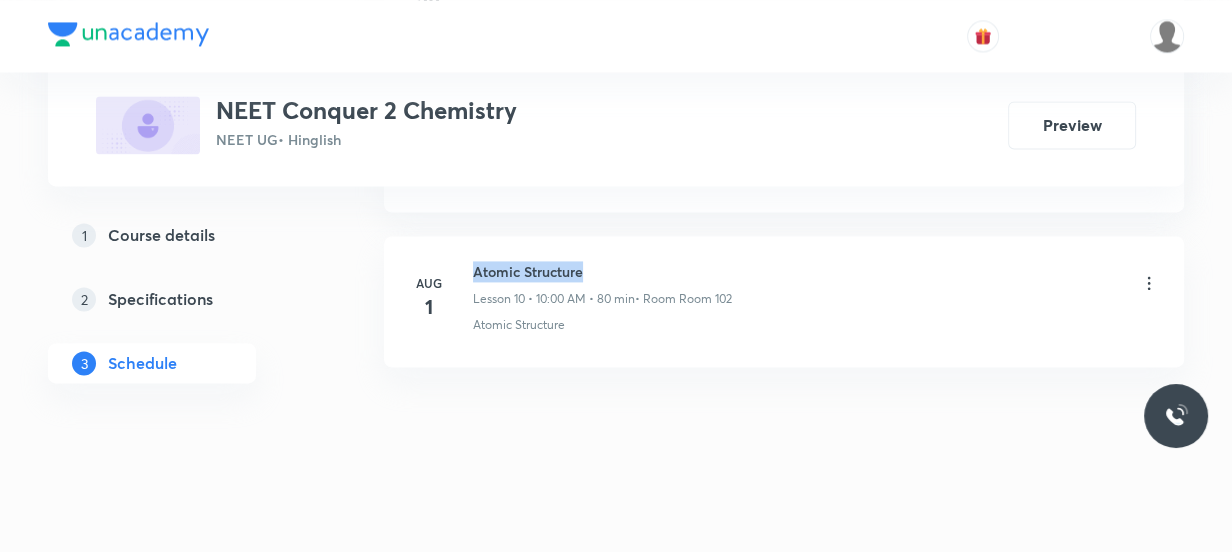 drag, startPoint x: 600, startPoint y: 260, endPoint x: 473, endPoint y: 261, distance: 127.00394 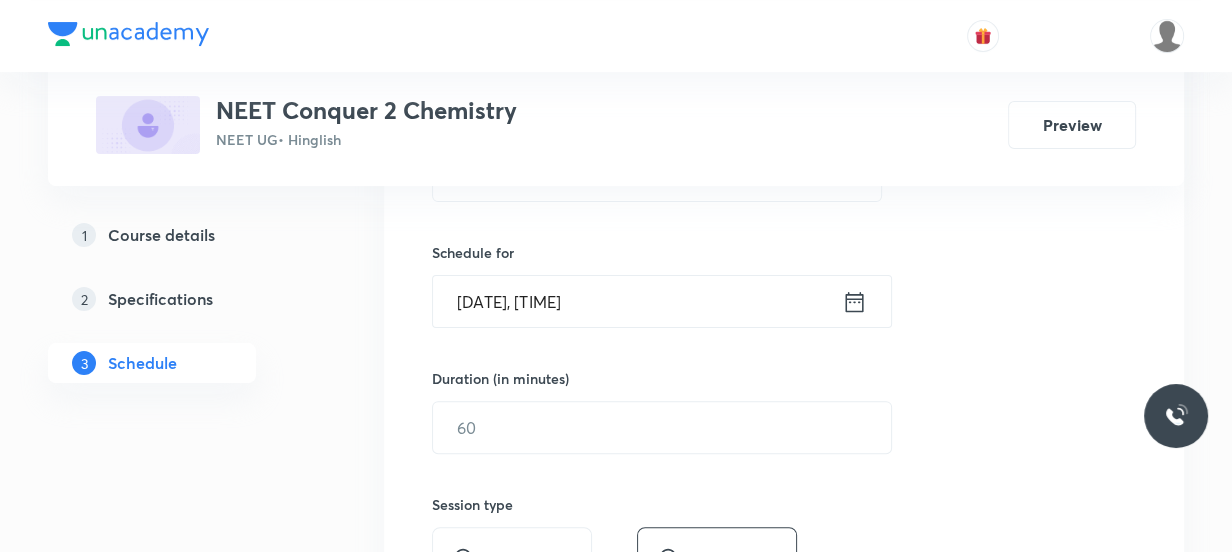 scroll, scrollTop: 325, scrollLeft: 0, axis: vertical 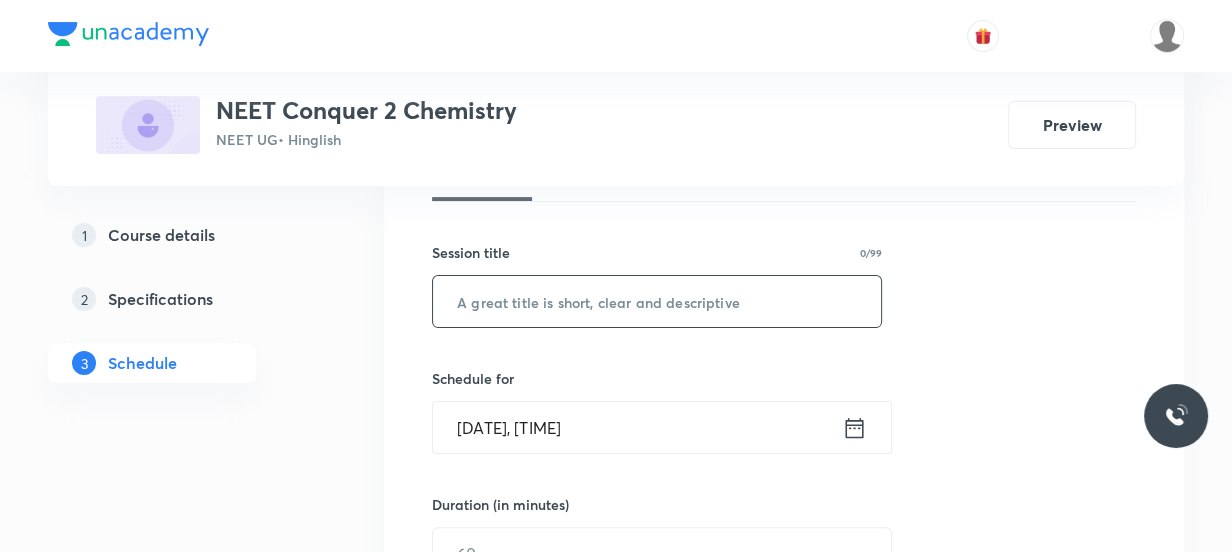 click at bounding box center [657, 301] 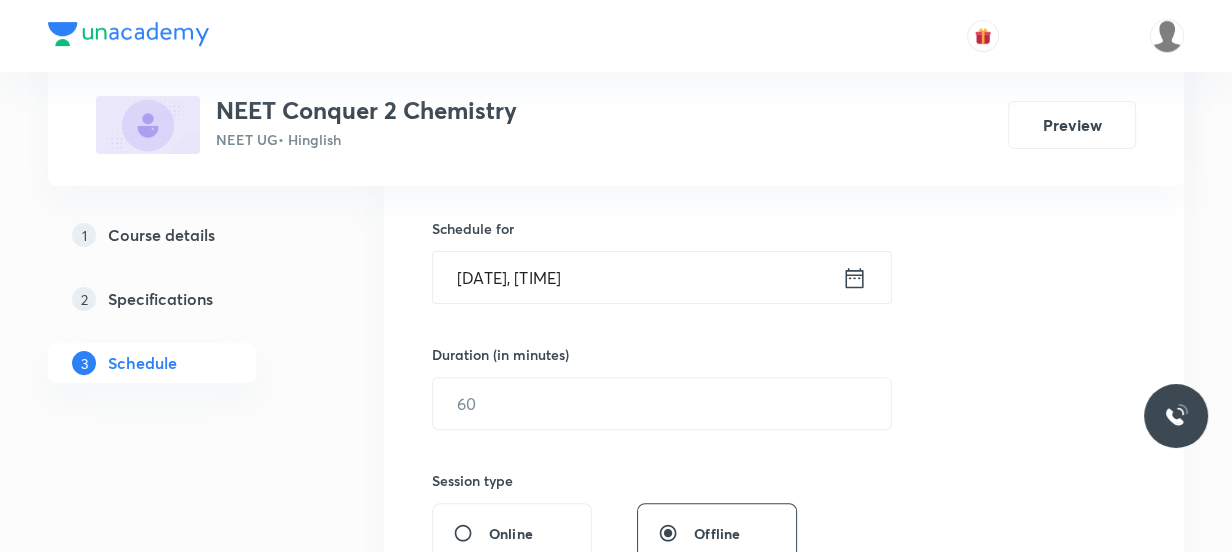 scroll, scrollTop: 507, scrollLeft: 0, axis: vertical 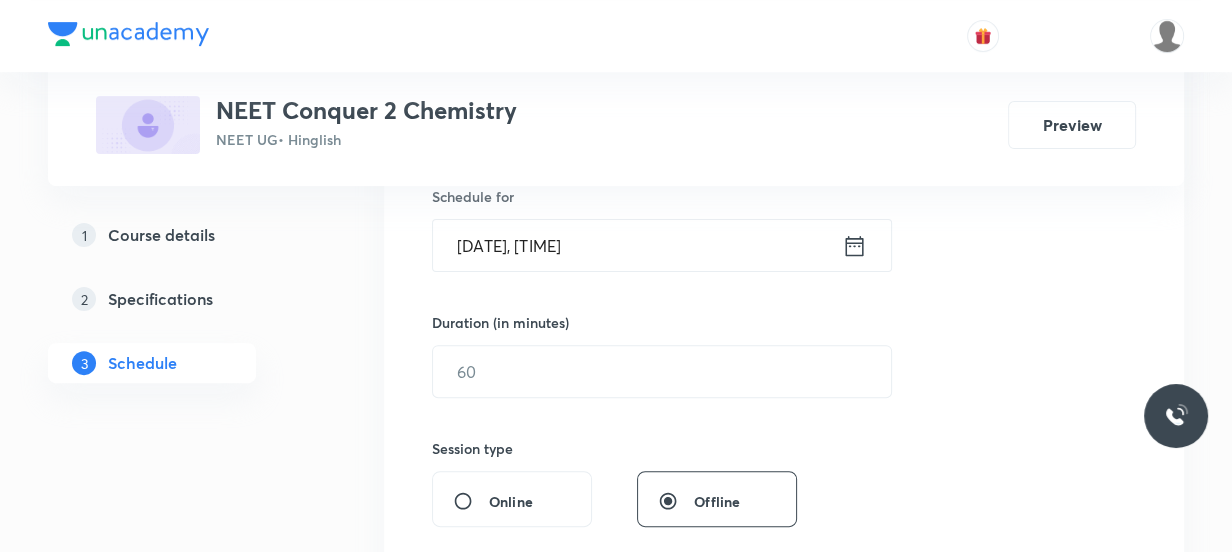 type on "Atomic Structure" 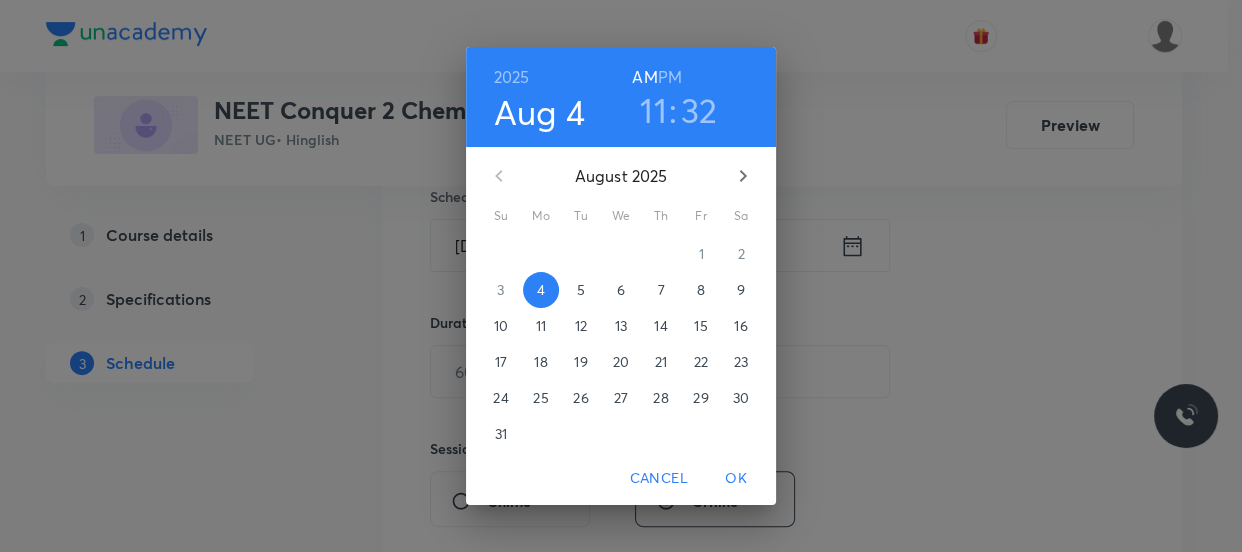 click on "32" at bounding box center [699, 110] 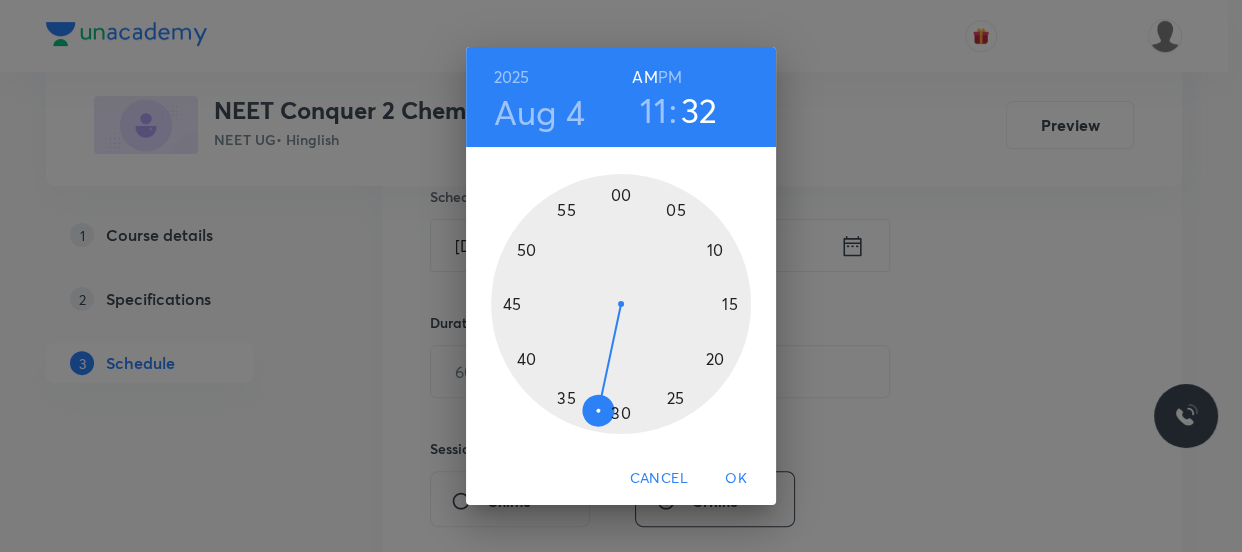 click at bounding box center [621, 304] 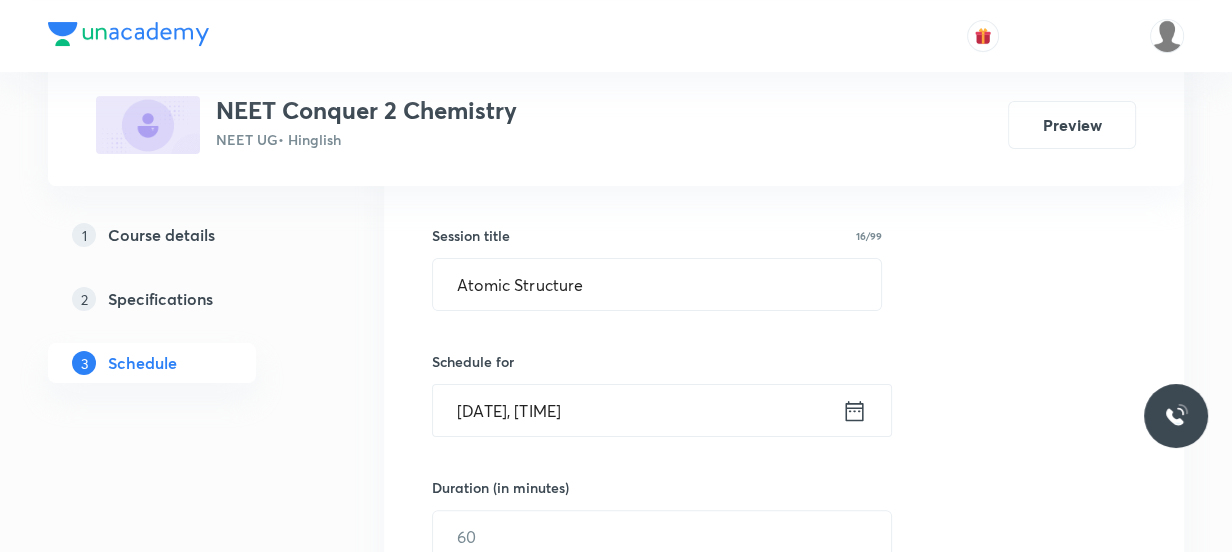 scroll, scrollTop: 416, scrollLeft: 0, axis: vertical 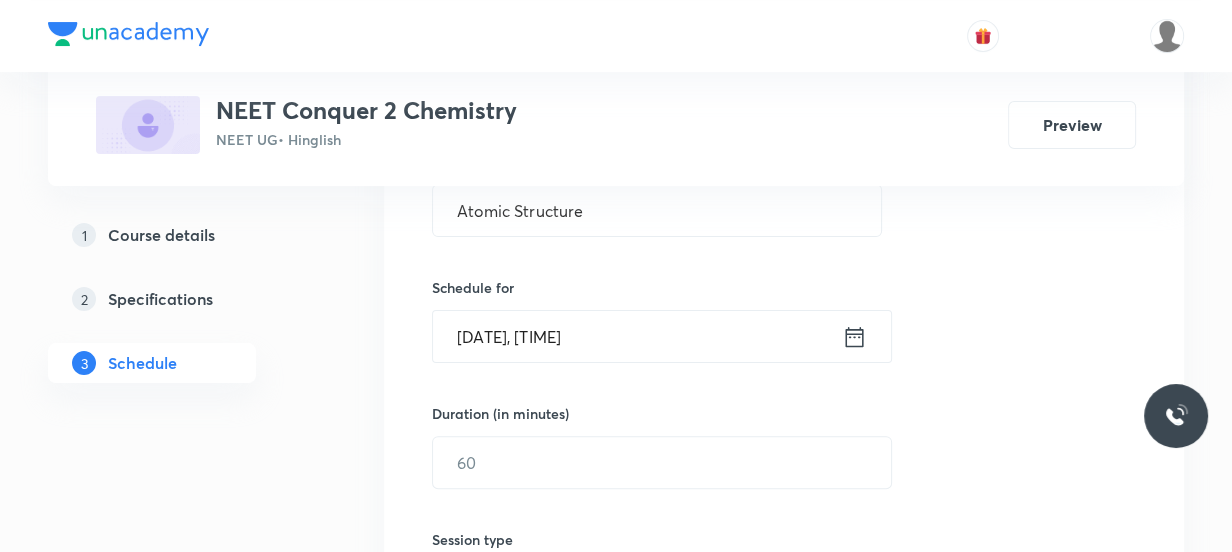 click 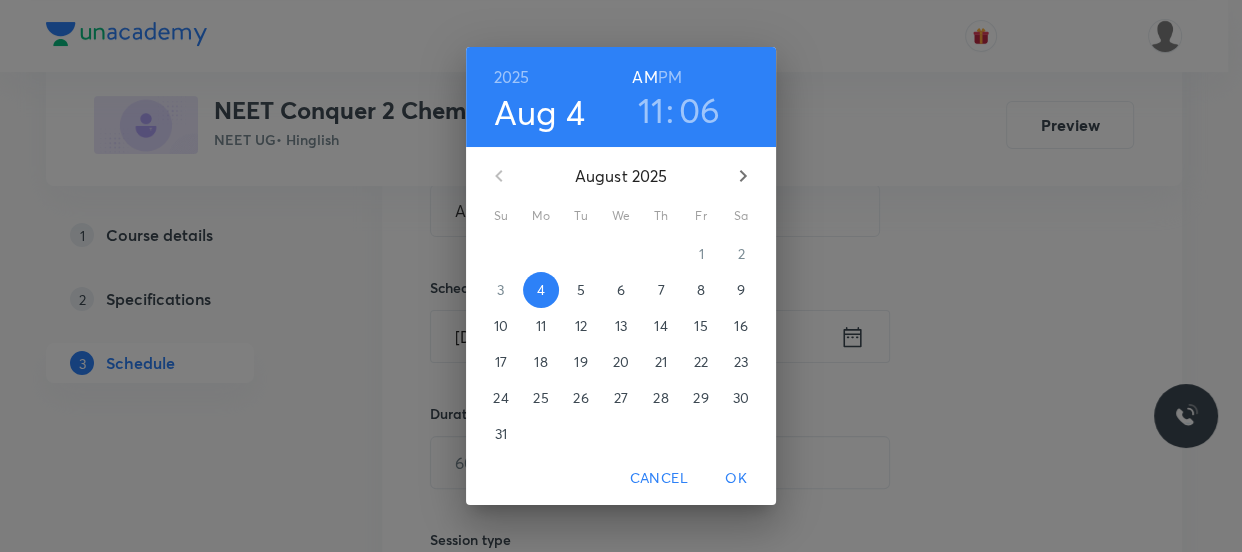 click on "06" at bounding box center (700, 110) 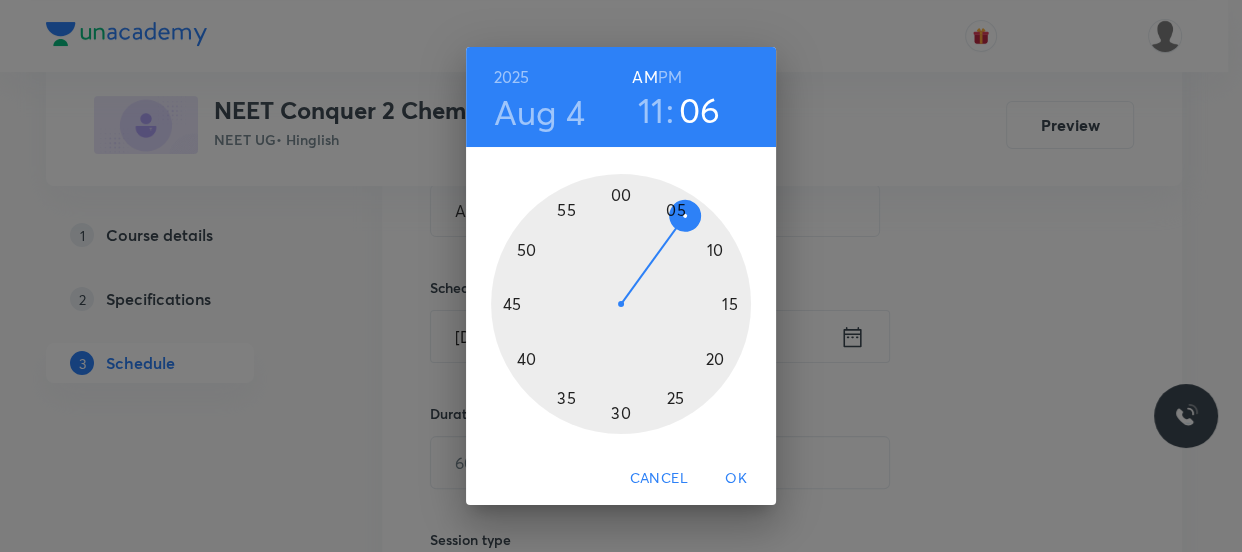 click at bounding box center [621, 304] 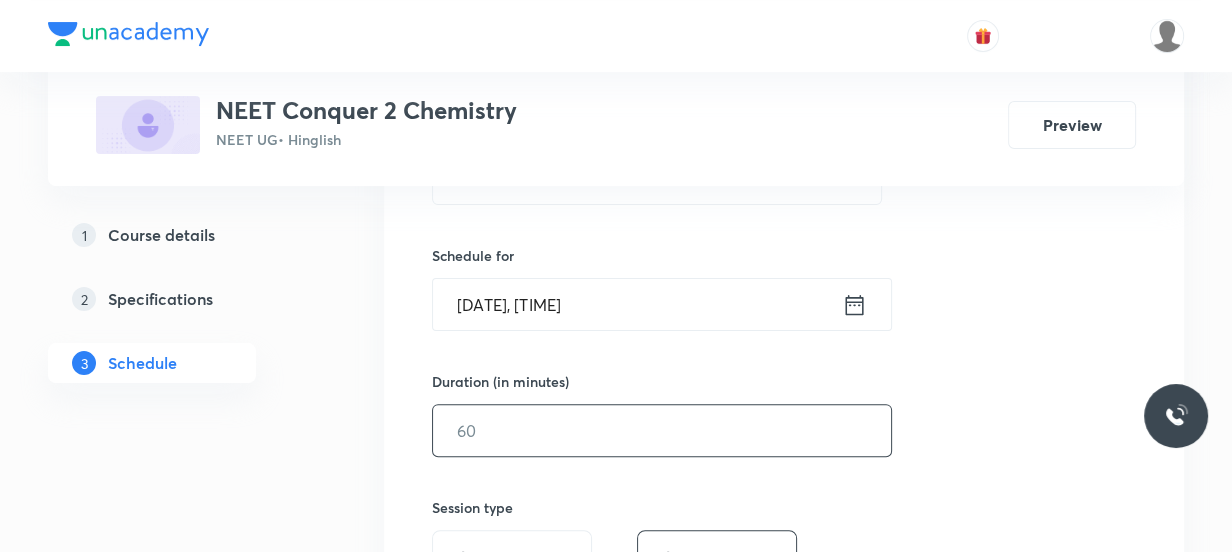 scroll, scrollTop: 416, scrollLeft: 0, axis: vertical 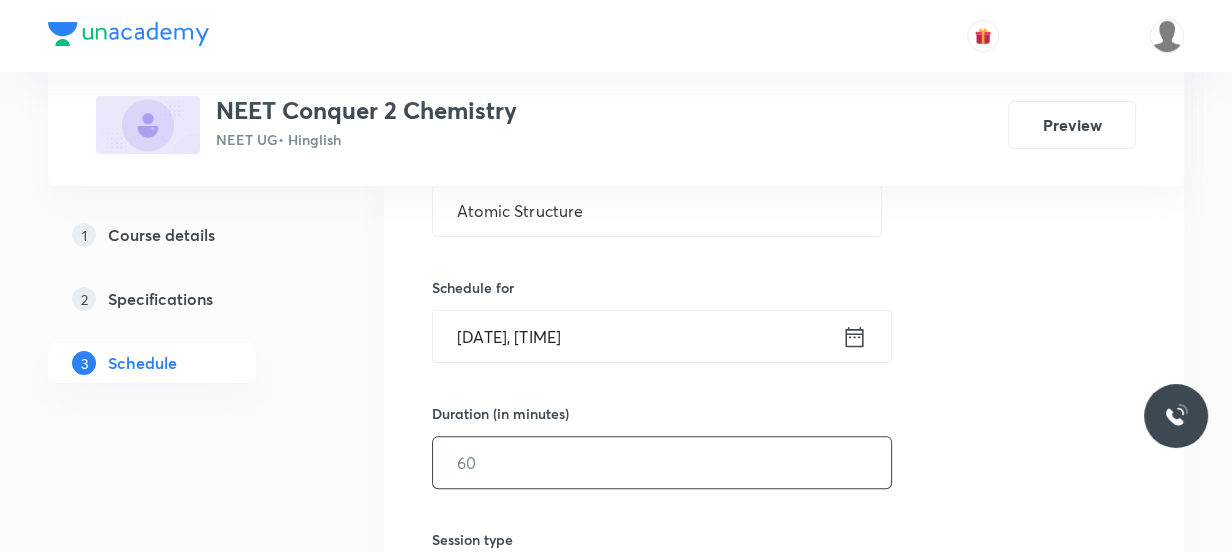 click at bounding box center [662, 462] 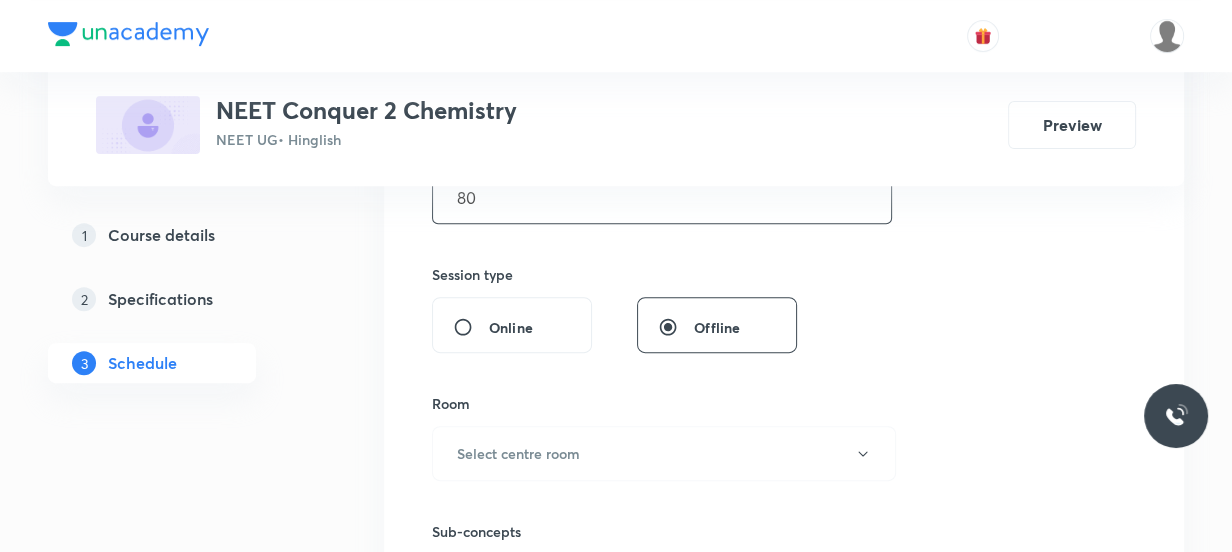 scroll, scrollTop: 780, scrollLeft: 0, axis: vertical 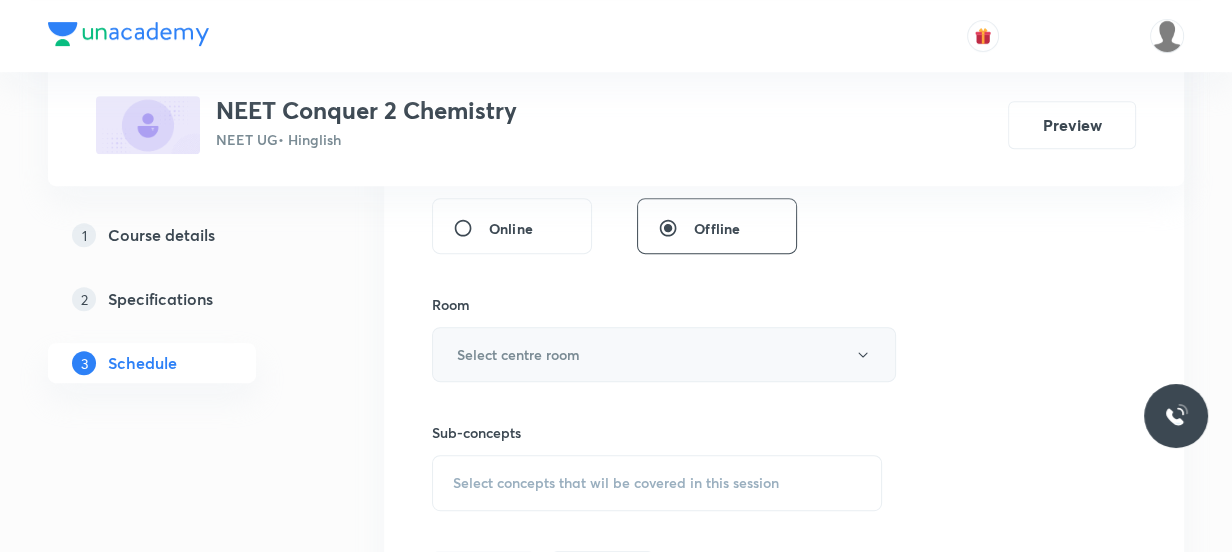 type on "80" 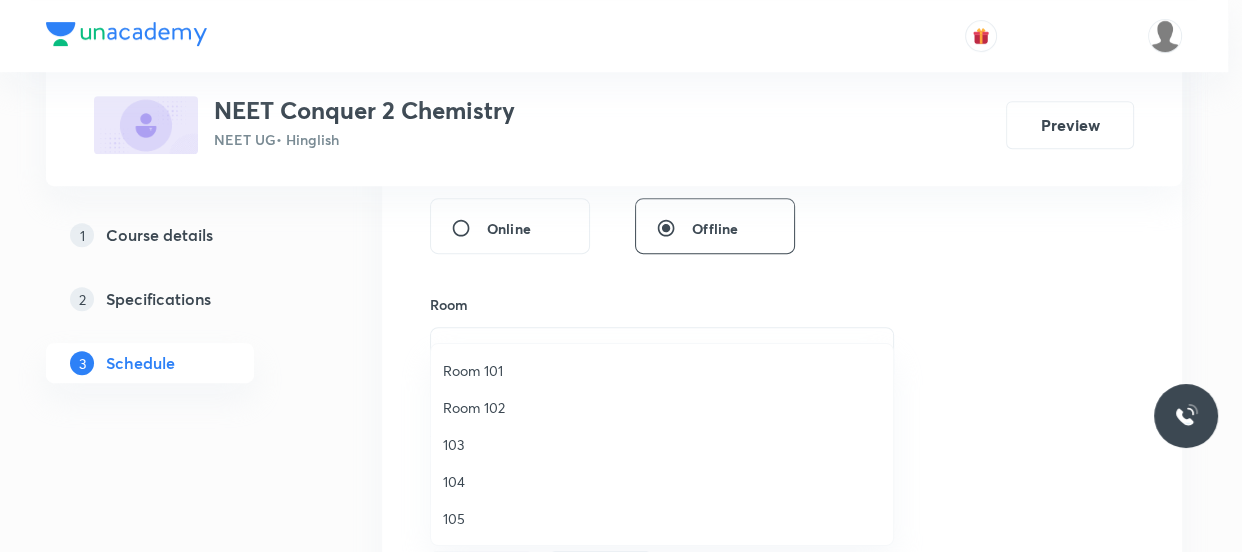 click on "Room 102" at bounding box center (662, 407) 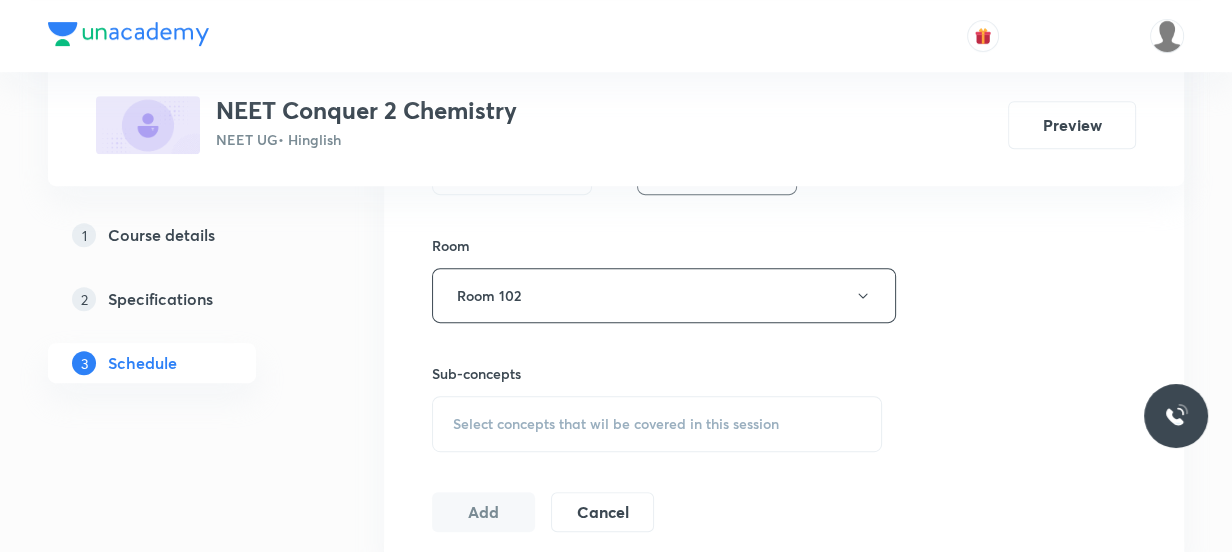 scroll, scrollTop: 870, scrollLeft: 0, axis: vertical 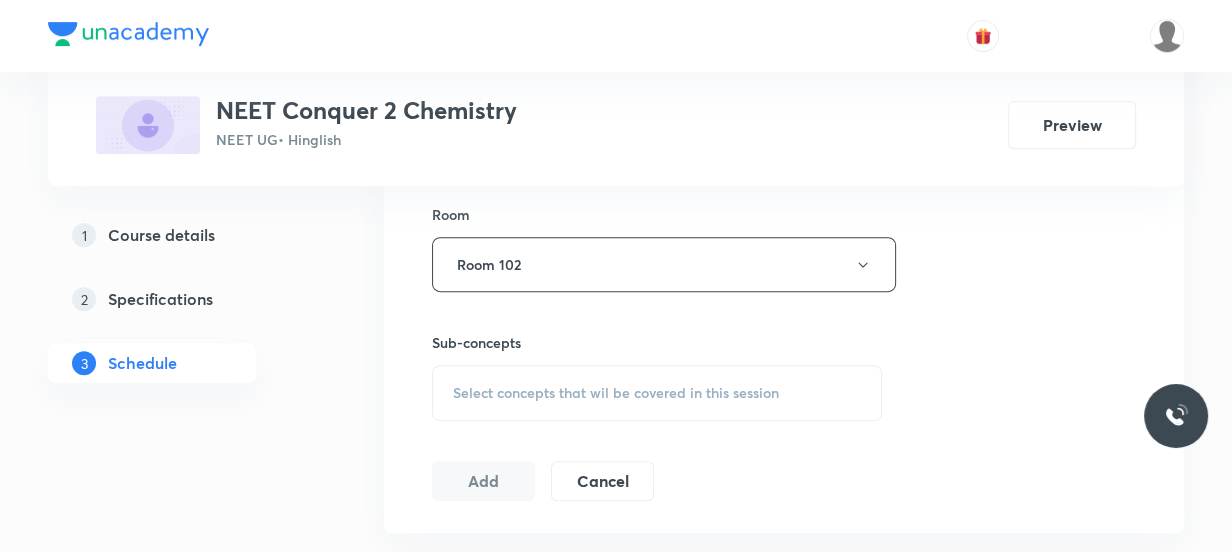 click on "Select concepts that wil be covered in this session" at bounding box center (616, 393) 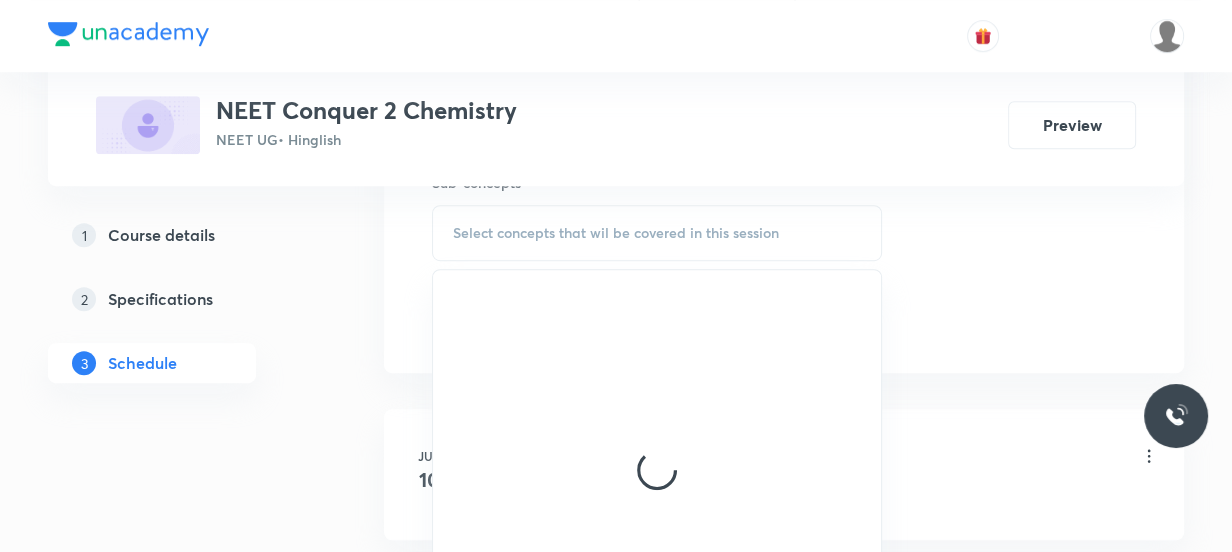 scroll, scrollTop: 1052, scrollLeft: 0, axis: vertical 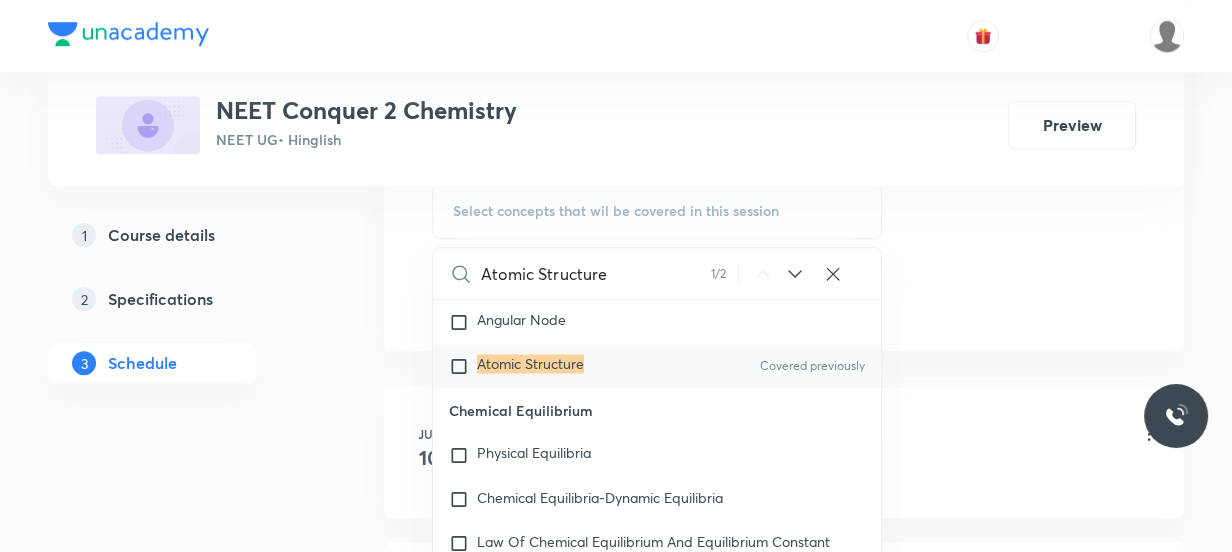 type on "Atomic Structure" 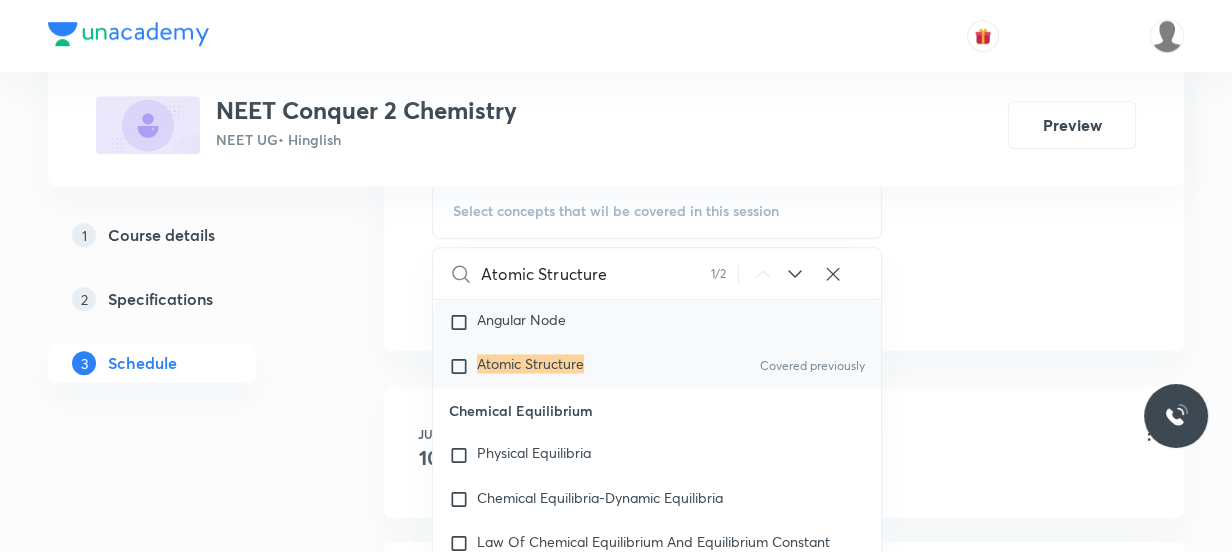 checkbox on "true" 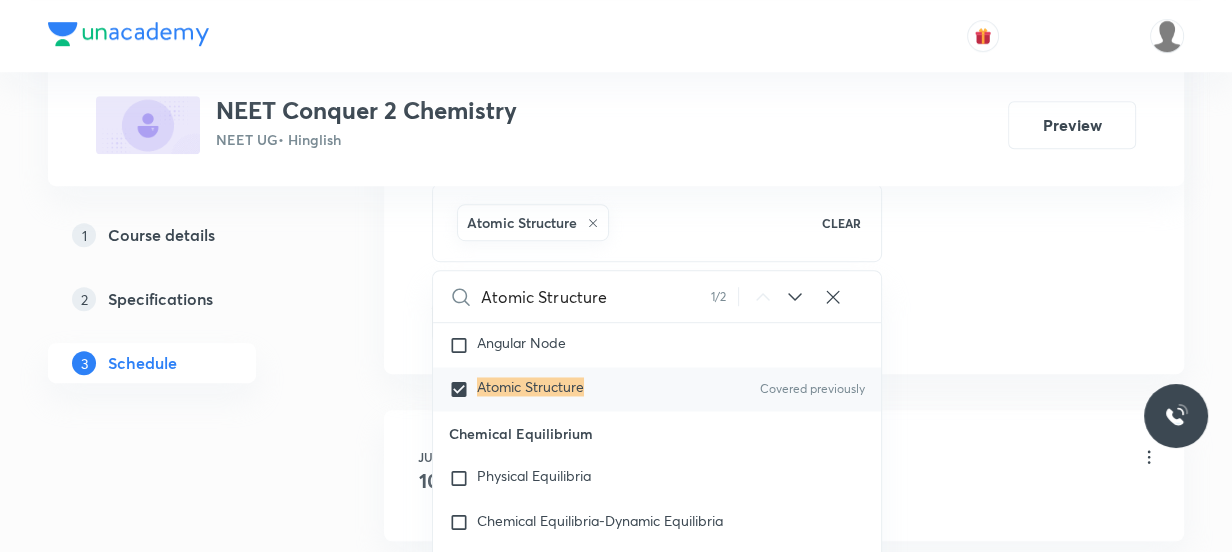 click on "Session  11 Live class Session title 16/99 Atomic Structure ​ Schedule for Aug 4, 2025, 11:04 AM ​ Duration (in minutes) 80 ​   Session type Online Offline Room Room 102 Sub-concepts Atomic Structure CLEAR Atomic Structure 1 / 2 ​ Chemistry - Full Syllabus Mock Questions Chemistry - Full Syllabus Mock Questions Chemistry Previous Year Chemistry Previous Year Questions Chemistry Previous Year Questions General Topics & Mole Concept Basic Concepts Mole – Basic Introduction Covered previously Percentage Composition Stoichiometry Principle of Atom Conservation (POAC) Relation between Stoichiometric Quantities Application of Mole Concept: Gravimetric Analysis Electronic Configuration Of Atoms (Hund's rule)  Quantum Numbers (Magnetic Quantum no.) Quantum Numbers(Pauli's Exclusion law) Mean Molar Mass or Molecular Mass Variation of Conductivity with Concentration Mechanism of Corrosion Atomic Structure Discovery Of Electron Some Prerequisites of Physics Discovery Of Protons And Neutrons Atomic Models Wave" at bounding box center [784, -139] 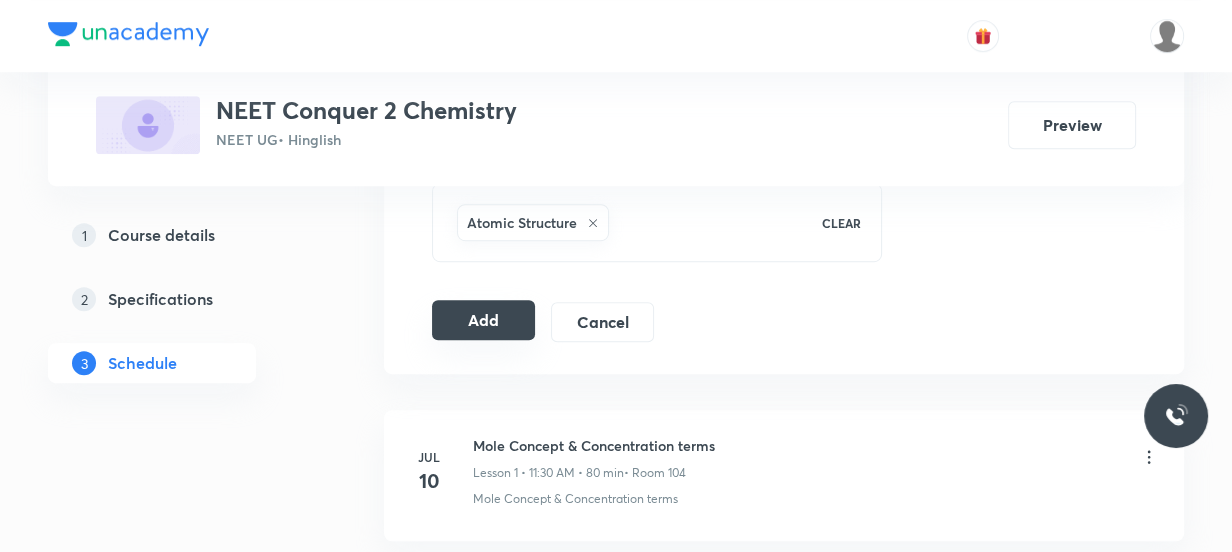 click on "Add" at bounding box center (483, 320) 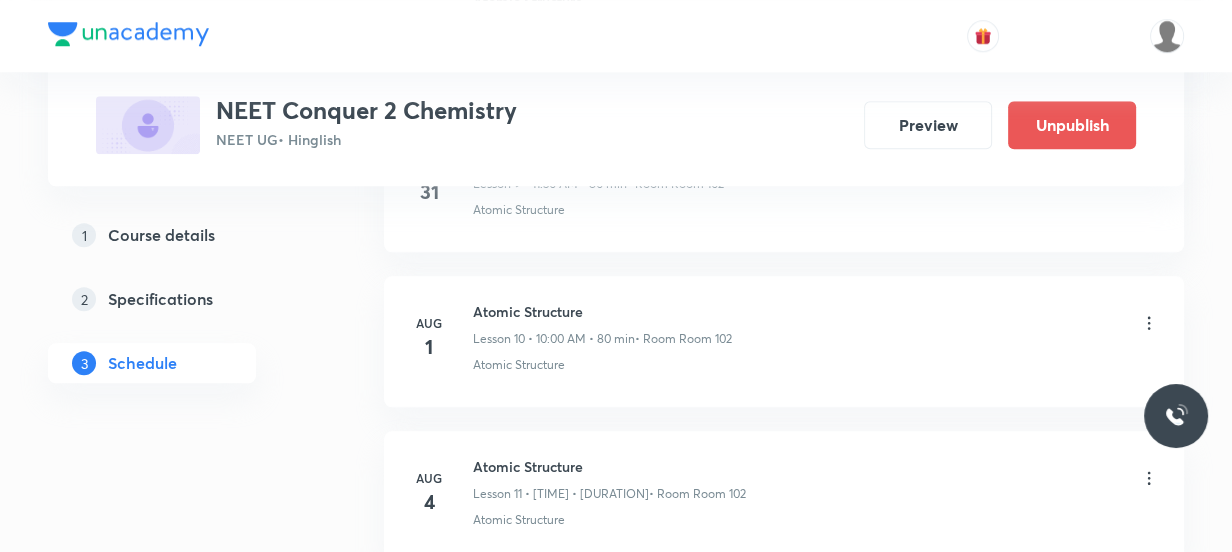 scroll, scrollTop: 1834, scrollLeft: 0, axis: vertical 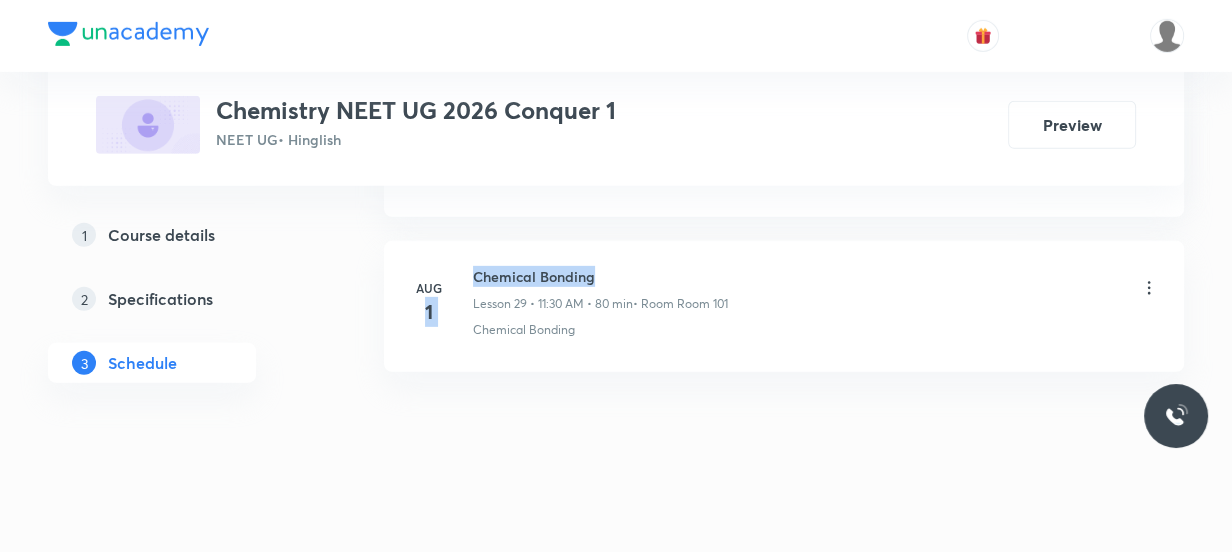 drag, startPoint x: 607, startPoint y: 265, endPoint x: 458, endPoint y: 273, distance: 149.21461 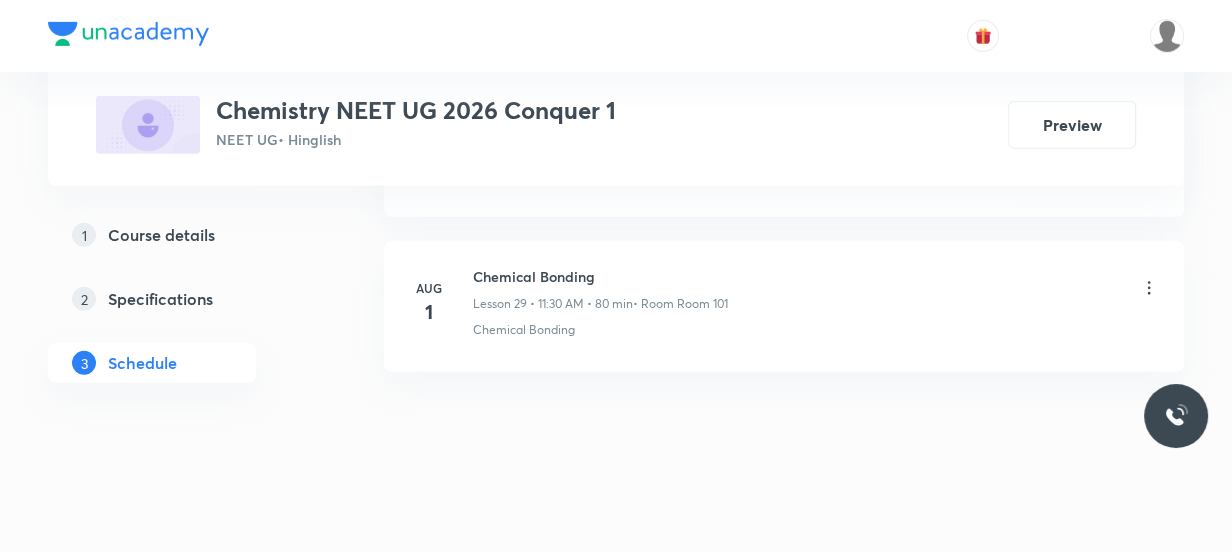 click on "Schedule 29  classes Session  30 Live class Session title 0/99 ​ Schedule for [MONTH] [DAY], [YEAR], [TIME] ​ Duration (in minutes) ​   Session type Online Offline Room Select centre room Sub-concepts Select concepts that wil be covered in this session Add Cancel [MONTH] [DAY] Atomic Structure Lesson 1 • [TIME] • [DURATION] • Room Room 102 Atomic Structure [MONTH] [DAY] Atomic Structure Lesson 2 • [TIME] • [DURATION] • Room Room 102 Atomic Structure [MONTH] [DAY] Atomic Structure Lesson 3 • [TIME] • [DURATION] • Room Room 102 Atomic Structure [MONTH] [DAY] Atomic Structure Lesson 4 • [TIME] • [DURATION] • Room Room 102 Atomic Structure [MONTH] [DAY] Atomic Structure Lesson 5 • [TIME] • [DURATION] • Room Room 102 Atomic Structure [MONTH] [DAY] Atomic Structure Lesson 6 • [TIME] • [DURATION] • Room Room 102 Atomic Structure [MONTH] [DAY] Atomic Structure Lesson 7 • [TIME] • [DURATION] • Room Room 102 Atomic Structure [MONTH] [DAY] Atomic Structure Lesson 8 • [TIME] • [DURATION] • Room Room 102 Atomic Structure [MONTH] [DAY] [MONTH] [DAY]" at bounding box center [784, -2338] 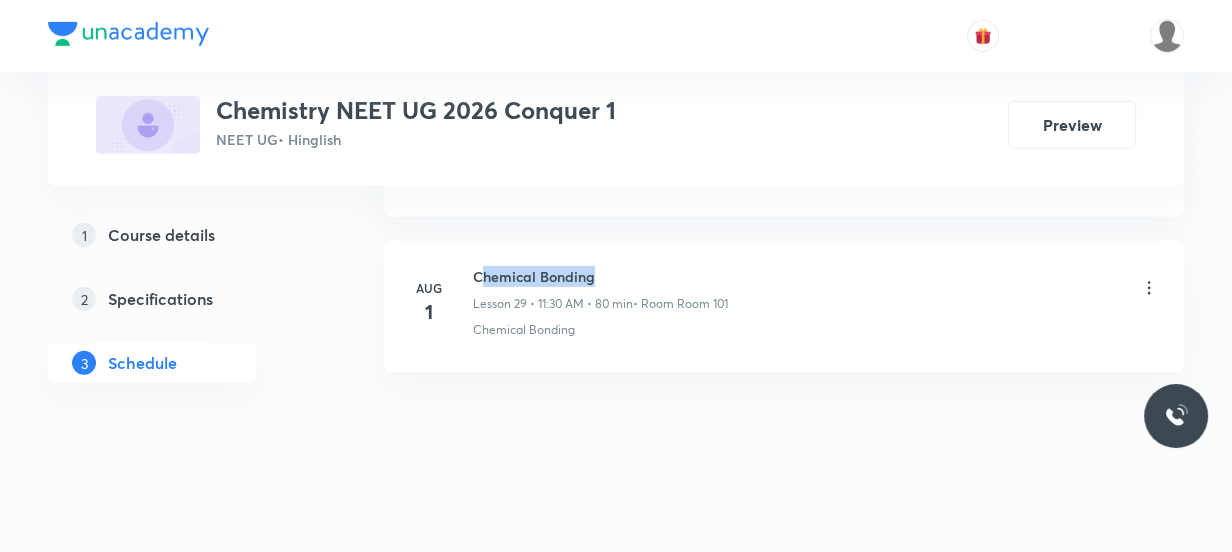 drag, startPoint x: 602, startPoint y: 270, endPoint x: 480, endPoint y: 270, distance: 122 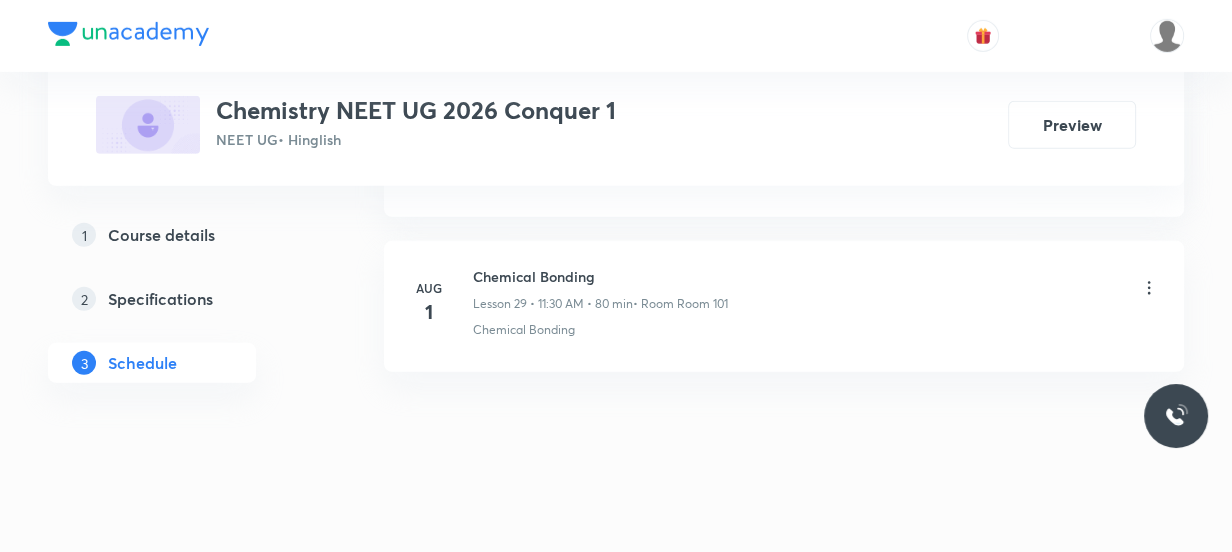 drag, startPoint x: 679, startPoint y: 380, endPoint x: 584, endPoint y: 276, distance: 140.85808 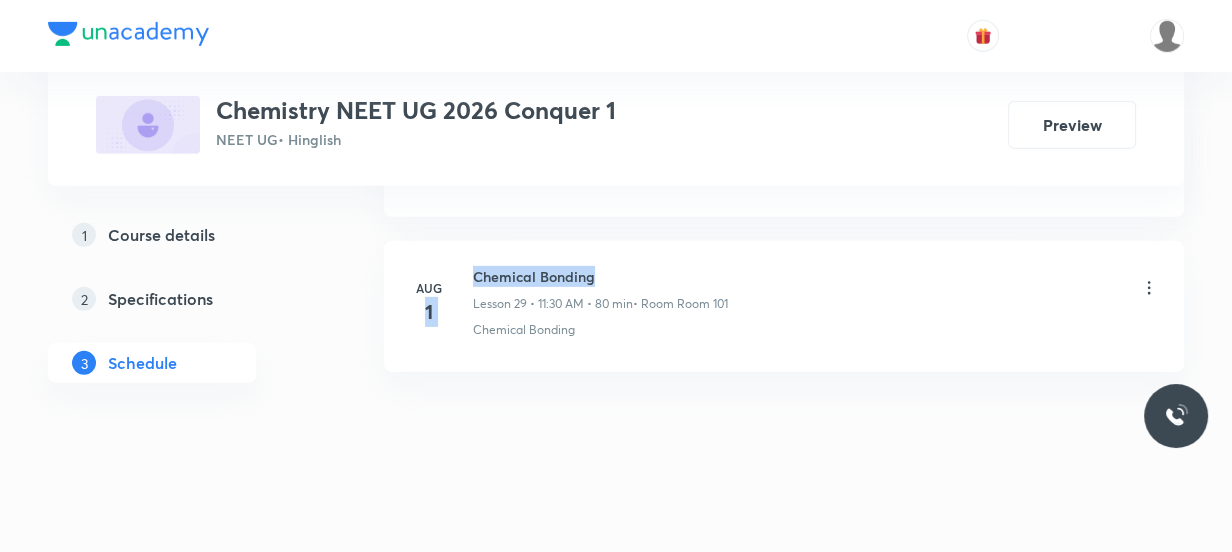 drag, startPoint x: 601, startPoint y: 275, endPoint x: 470, endPoint y: 273, distance: 131.01526 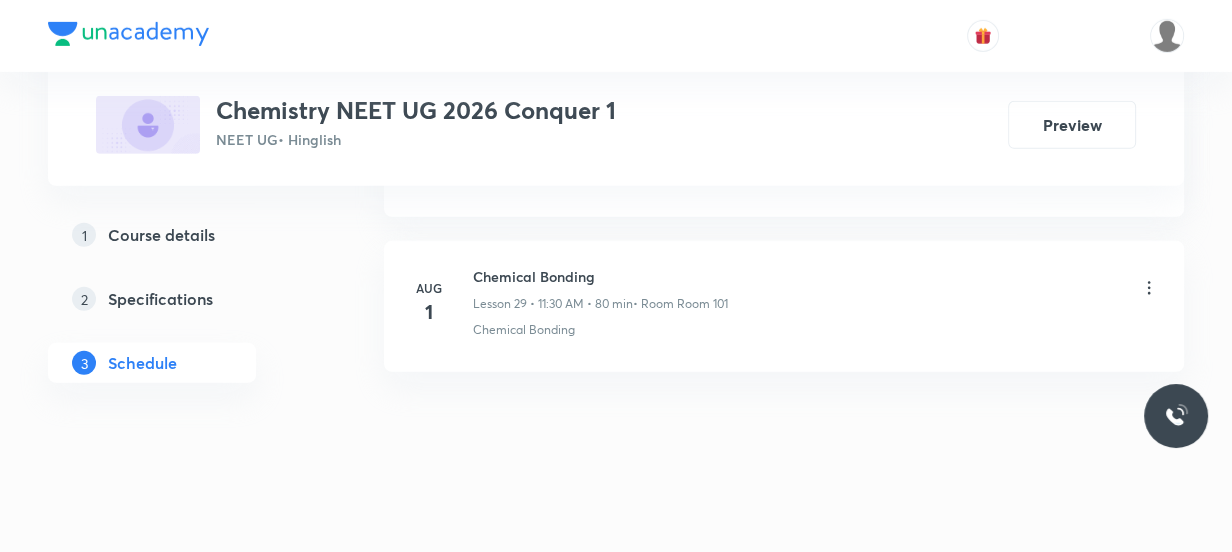 click on "[MONTH] [DAY] Chemical Bonding Lesson 29 • [TIME] • [DURATION] • Room Room 101 Chemical Bonding" at bounding box center (784, 306) 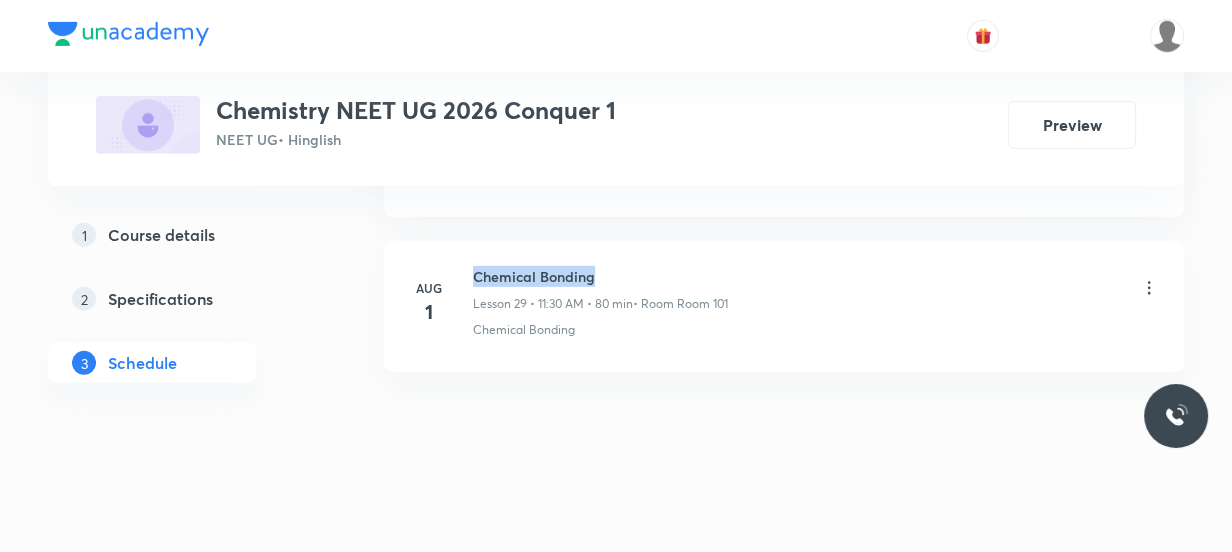 drag, startPoint x: 600, startPoint y: 272, endPoint x: 475, endPoint y: 270, distance: 125.016 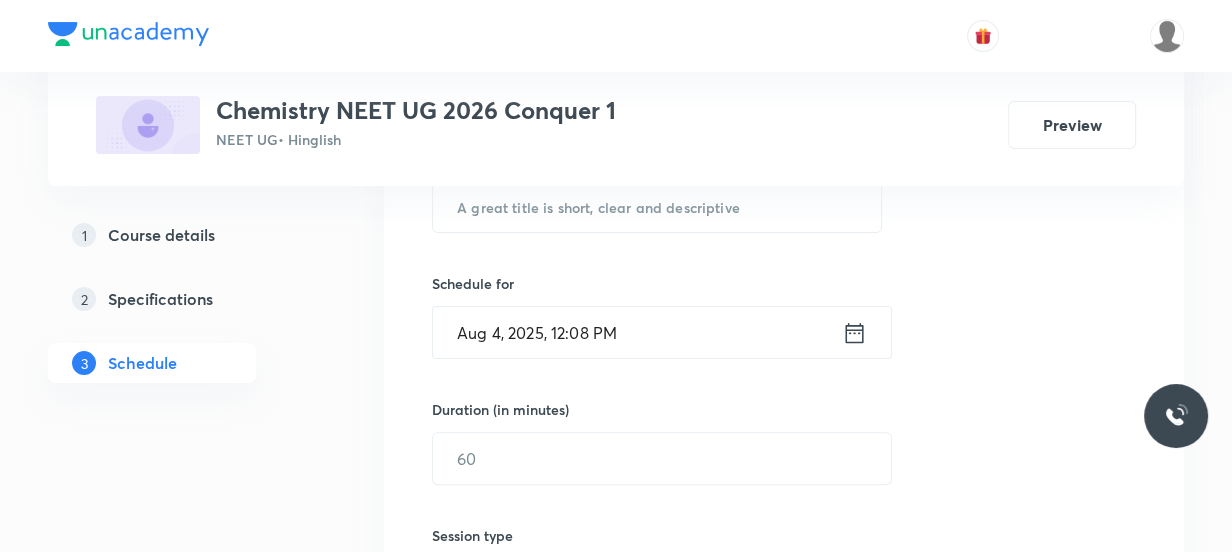 scroll, scrollTop: 0, scrollLeft: 0, axis: both 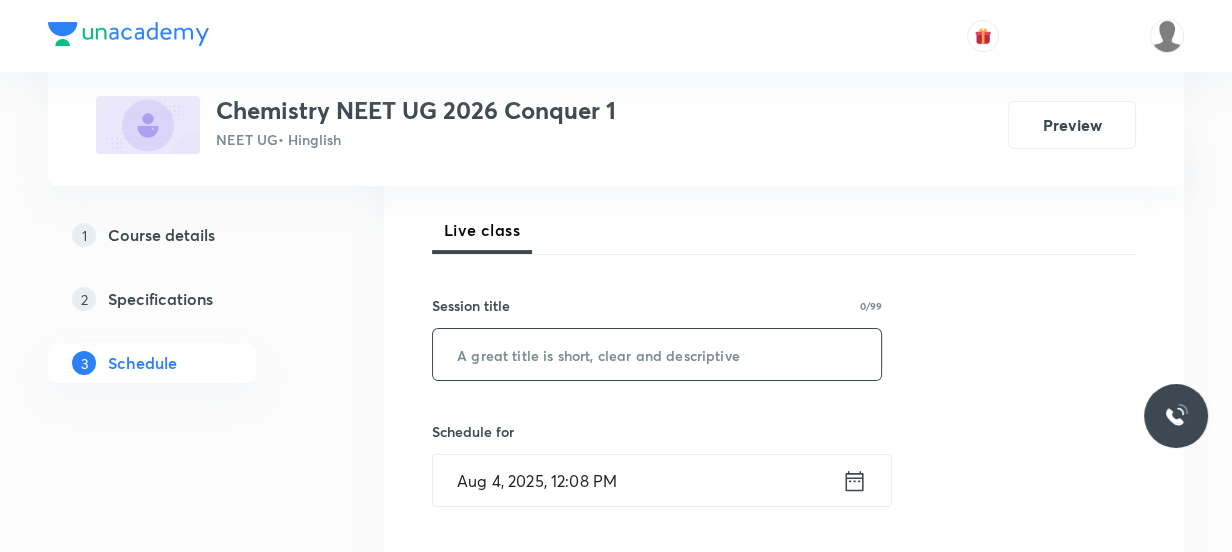 click at bounding box center [657, 354] 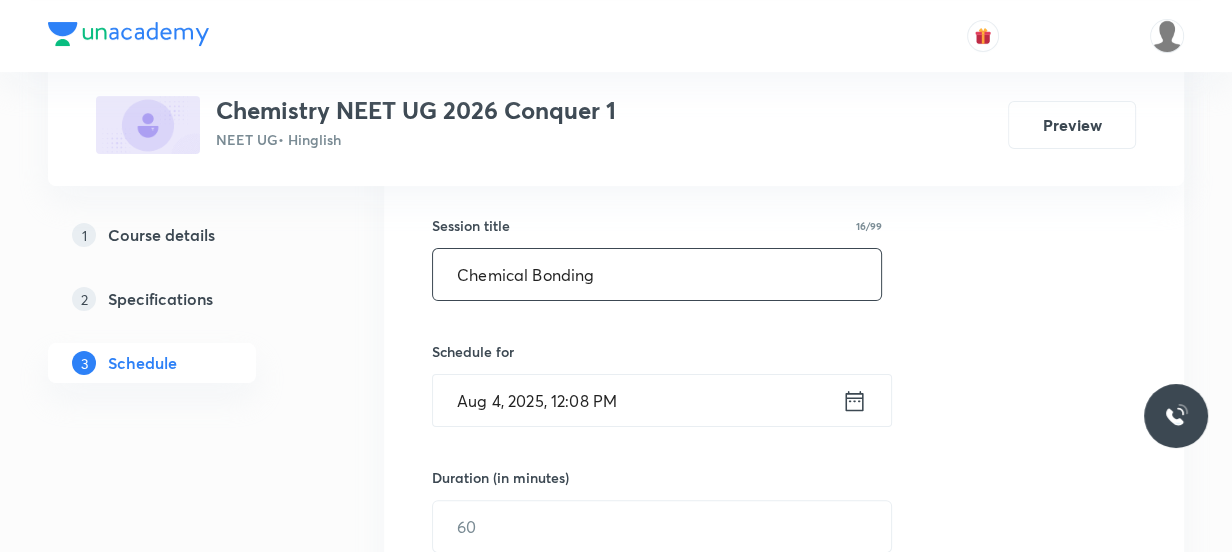 scroll, scrollTop: 454, scrollLeft: 0, axis: vertical 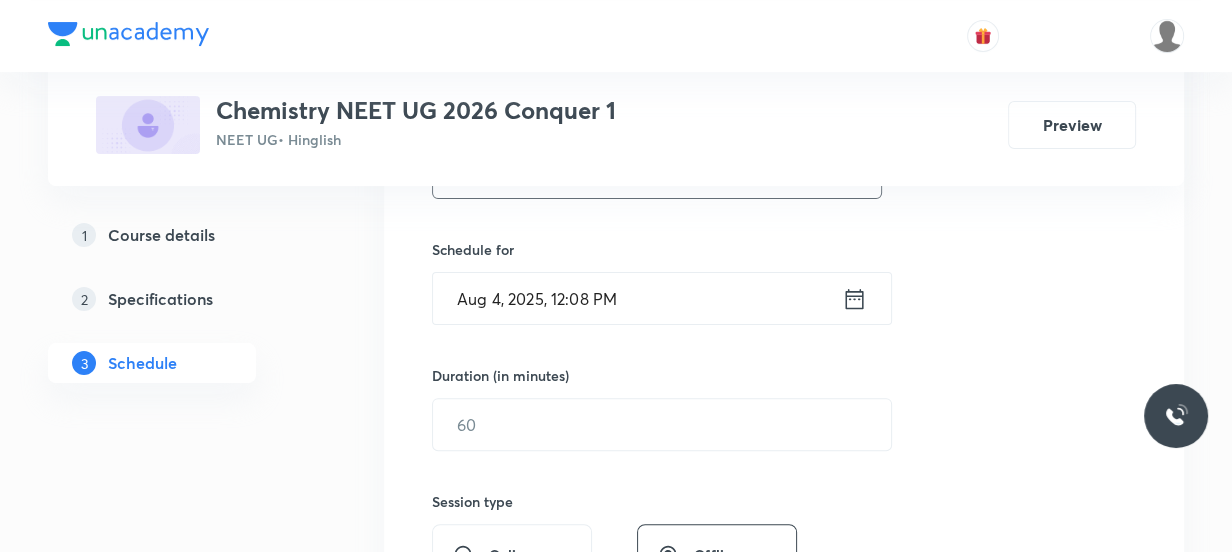 type on "Chemical Bonding" 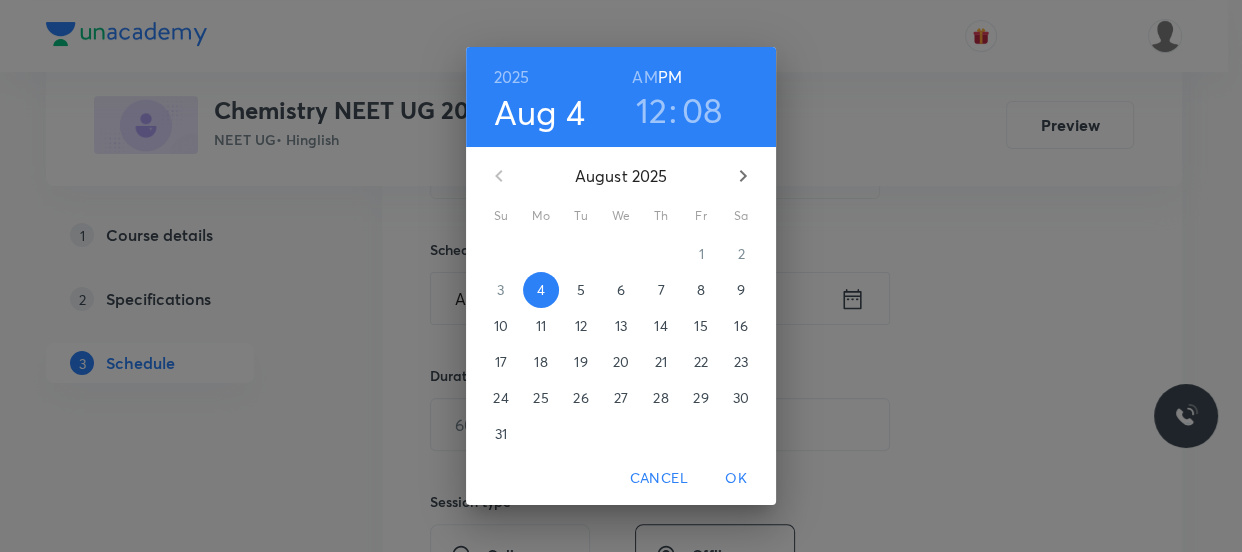 click on "12" at bounding box center (652, 110) 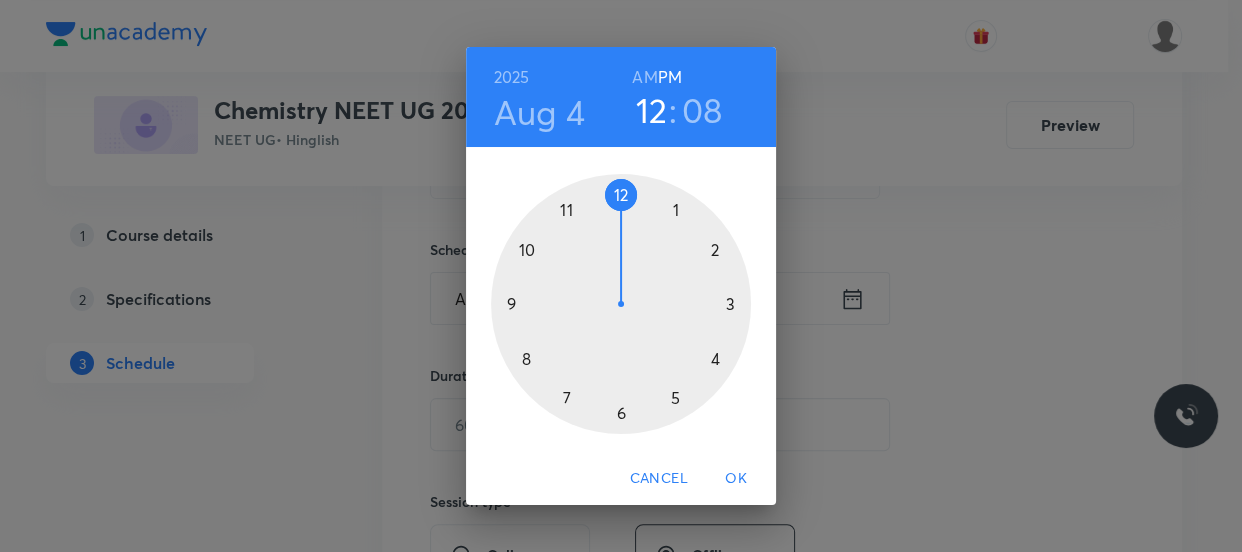 click at bounding box center [621, 304] 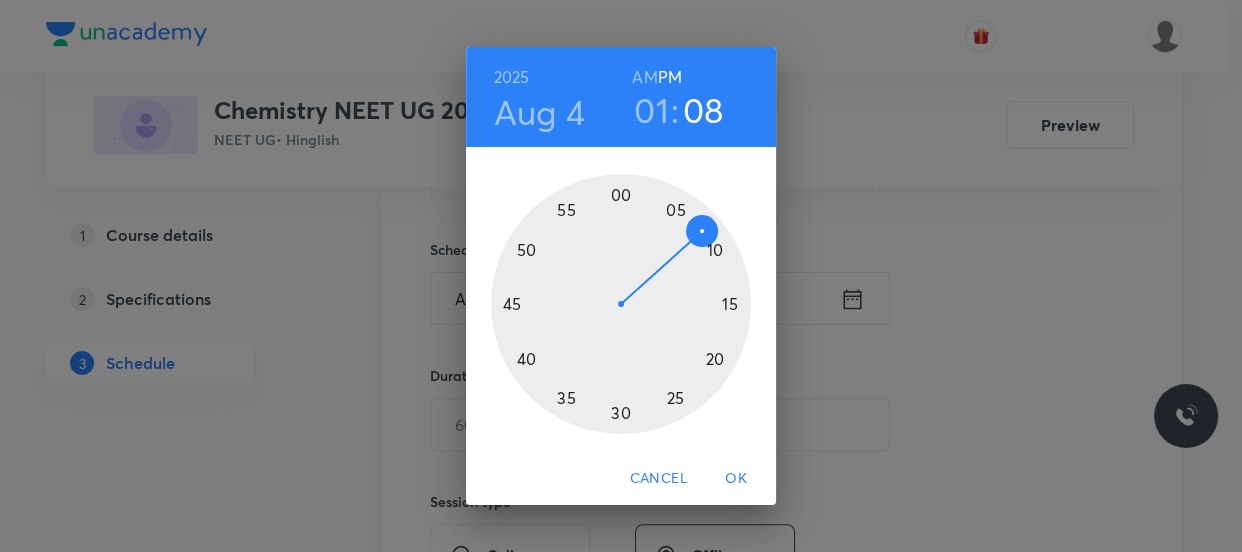 click at bounding box center (621, 304) 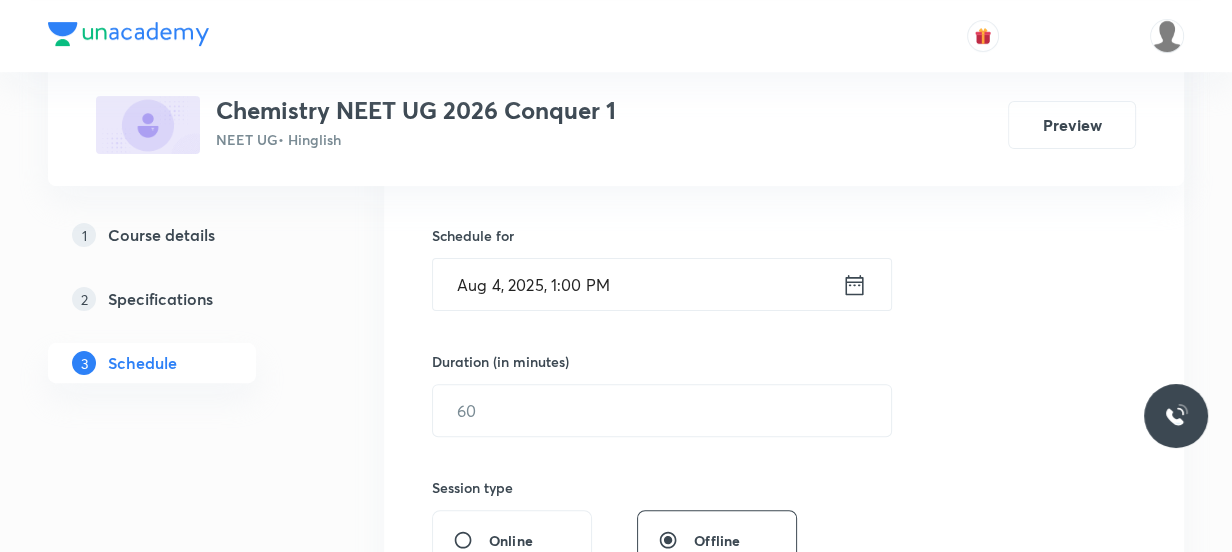 scroll, scrollTop: 545, scrollLeft: 0, axis: vertical 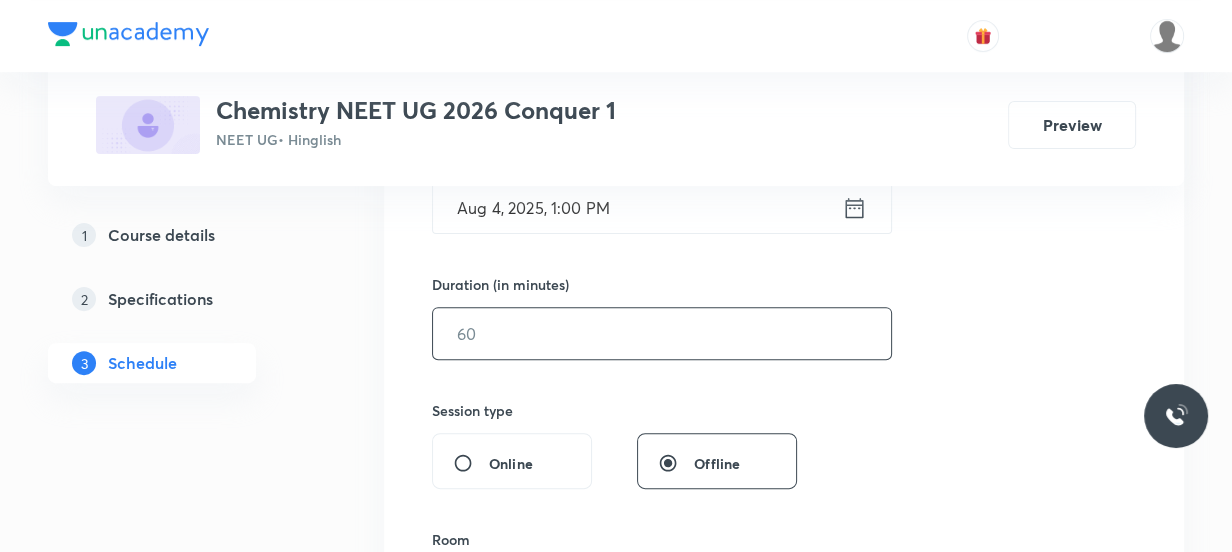 click at bounding box center (662, 333) 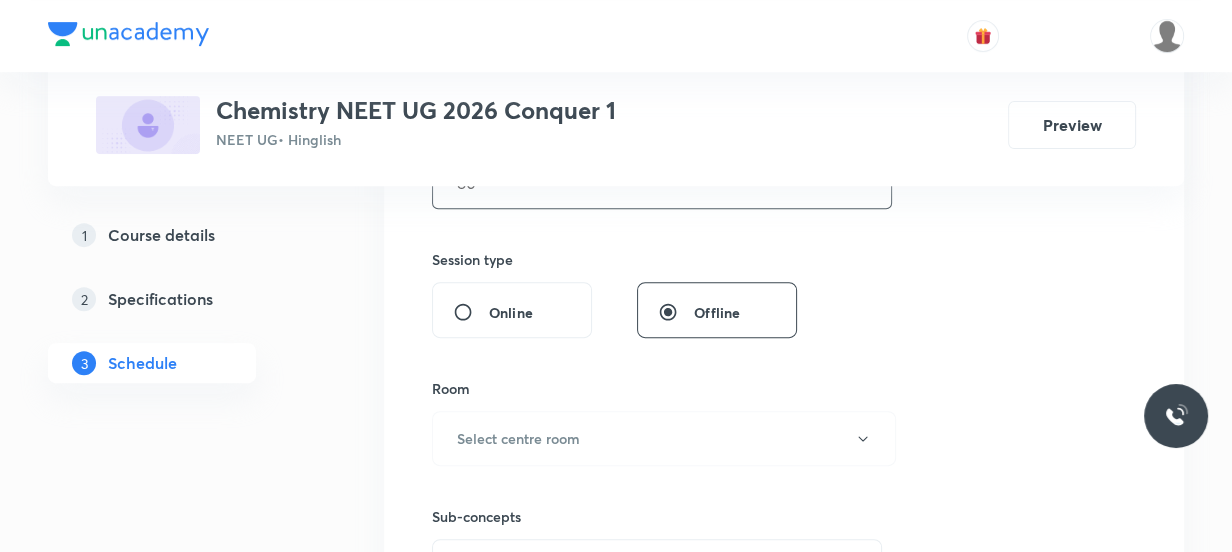 scroll, scrollTop: 727, scrollLeft: 0, axis: vertical 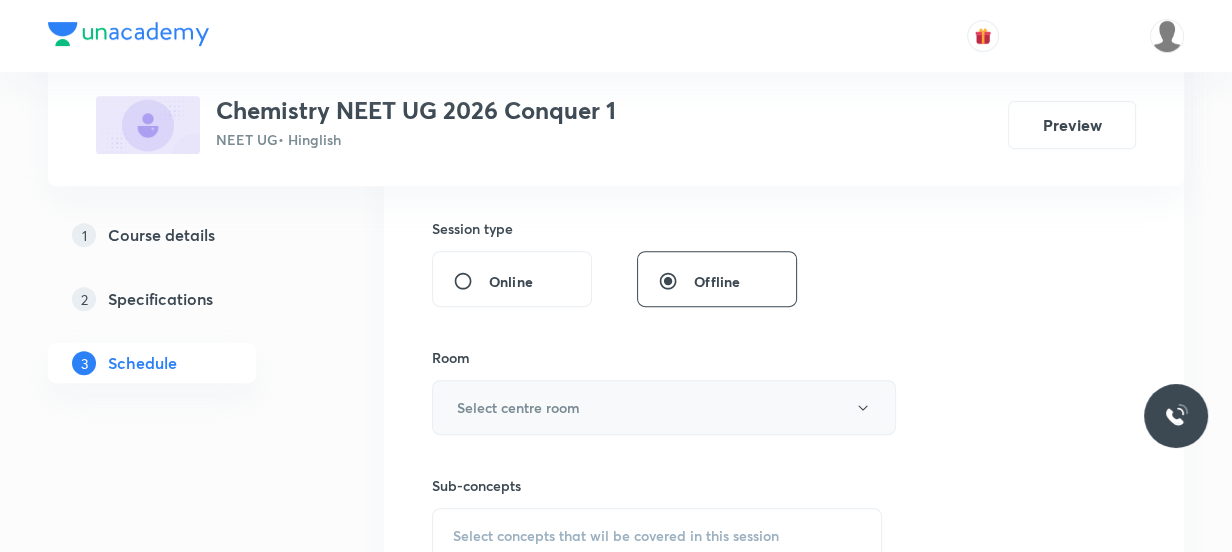 type on "80" 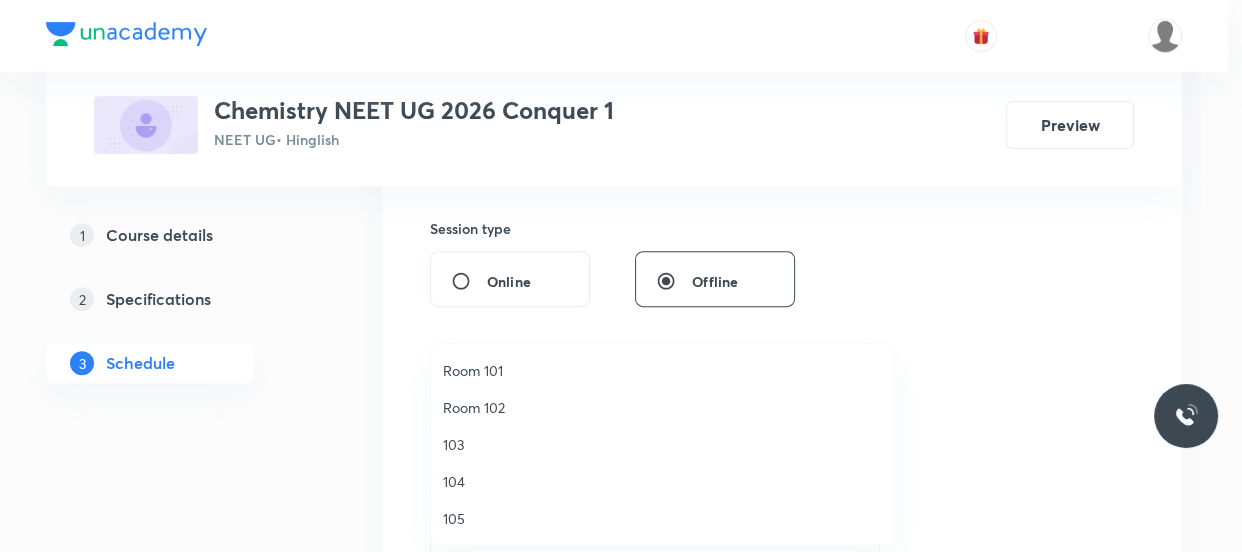 click on "Room 101" at bounding box center (662, 370) 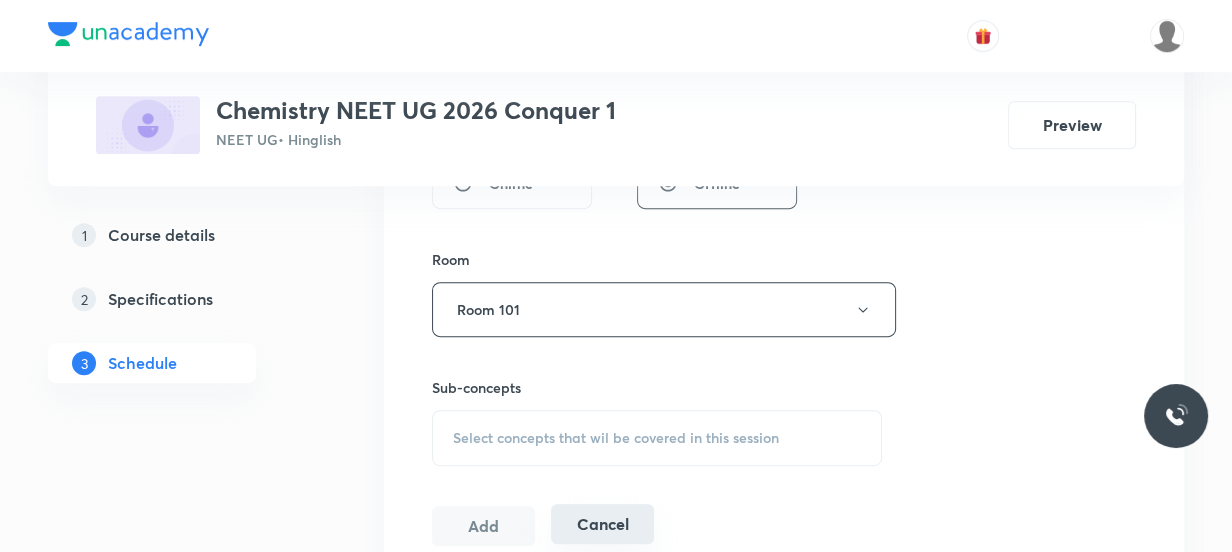 scroll, scrollTop: 1000, scrollLeft: 0, axis: vertical 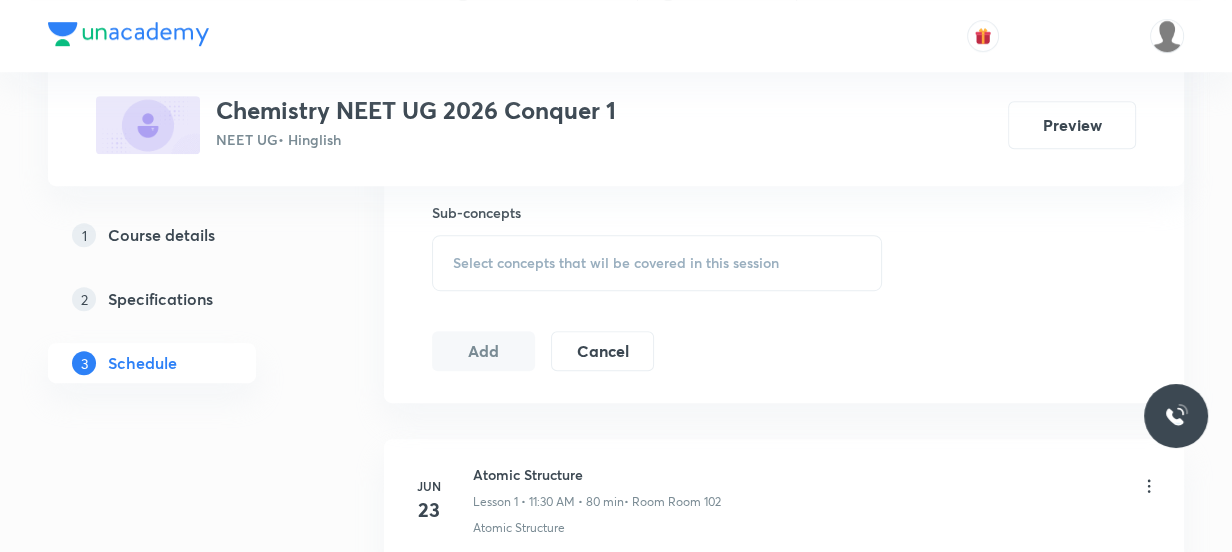 click on "Select concepts that wil be covered in this session" at bounding box center [616, 263] 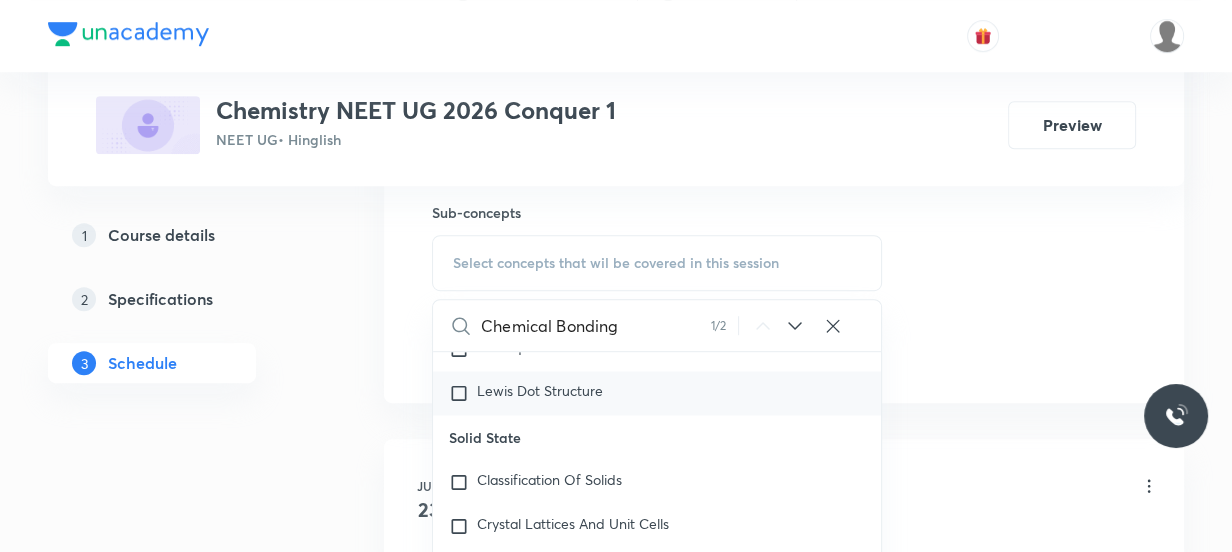 scroll, scrollTop: 9697, scrollLeft: 0, axis: vertical 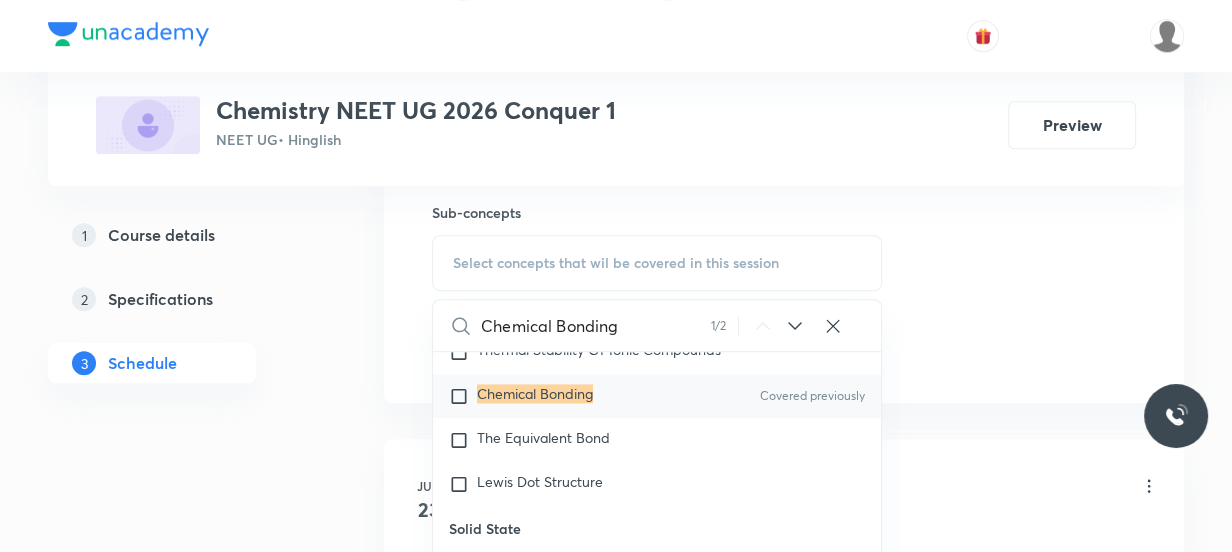 type on "Chemical Bonding" 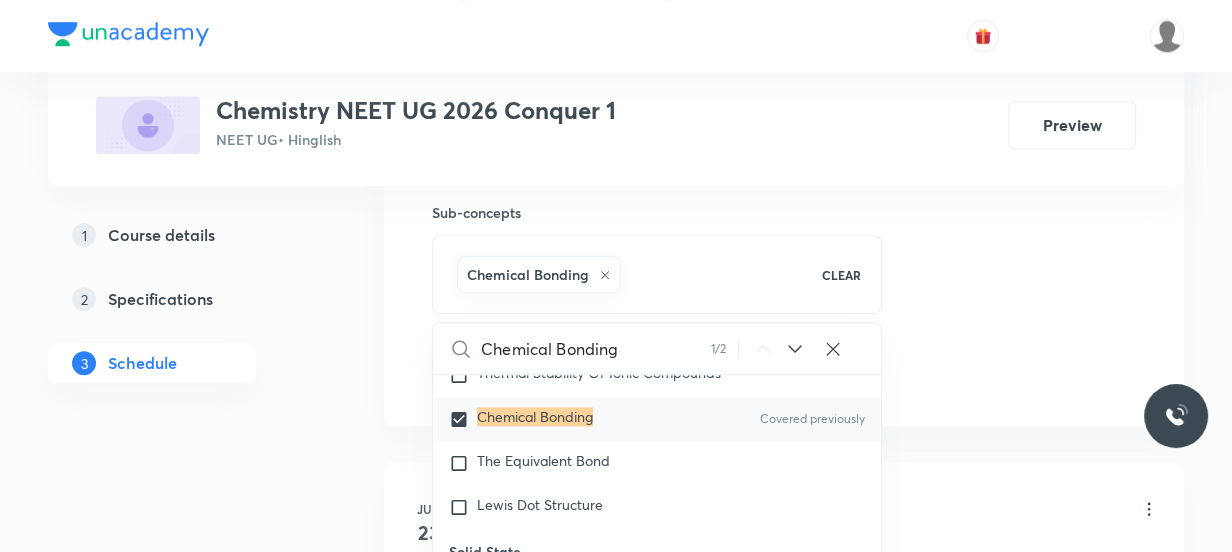 click on "Session 30 Live class Session title 16/99 Chemical Bonding ​ Schedule for [MONTH] [DAY], [YEAR], [TIME] ​ Duration (in minutes) 80 ​   Session type Online Offline Room Room 101 Sub-concepts Chemical Bonding CLEAR Chemical Bonding 1 / 2 ​ Chemistry - Full Syllabus Mock Questions Chemistry - Full Syllabus Mock Questions Chemistry Previous Year Chemistry Previous Year Questions Chemistry Previous Year Questions General Topics & Mole Concept Basic Concepts Mole – Basic Introduction Percentage Composition Stoichiometry Principle of Atom Conservation (POAC) Relation between Stoichiometric Quantities Application of Mole Concept: Gravimetric Analysis Electronic Configuration Of Atoms (Hund's rule)  Quantum Numbers (Magnetic Quantum no.) Quantum Numbers(Pauli's Exclusion law) Mean Molar Mass or Molecular Mass Variation of Conductivity with Concentration Mechanism of Corrosion Atomic Structure Discovery Of Electron Some Prerequisites of Physics Discovery Of Protons And Neutrons Atomic Models Nature of Waves Spectrum" at bounding box center (784, -87) 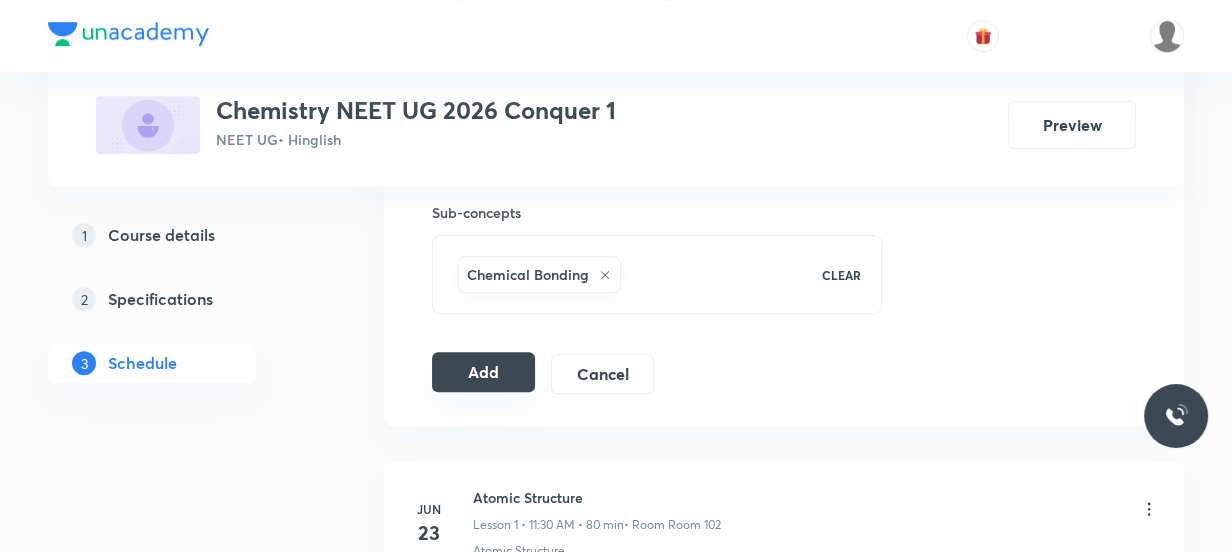 click on "Add" at bounding box center (483, 372) 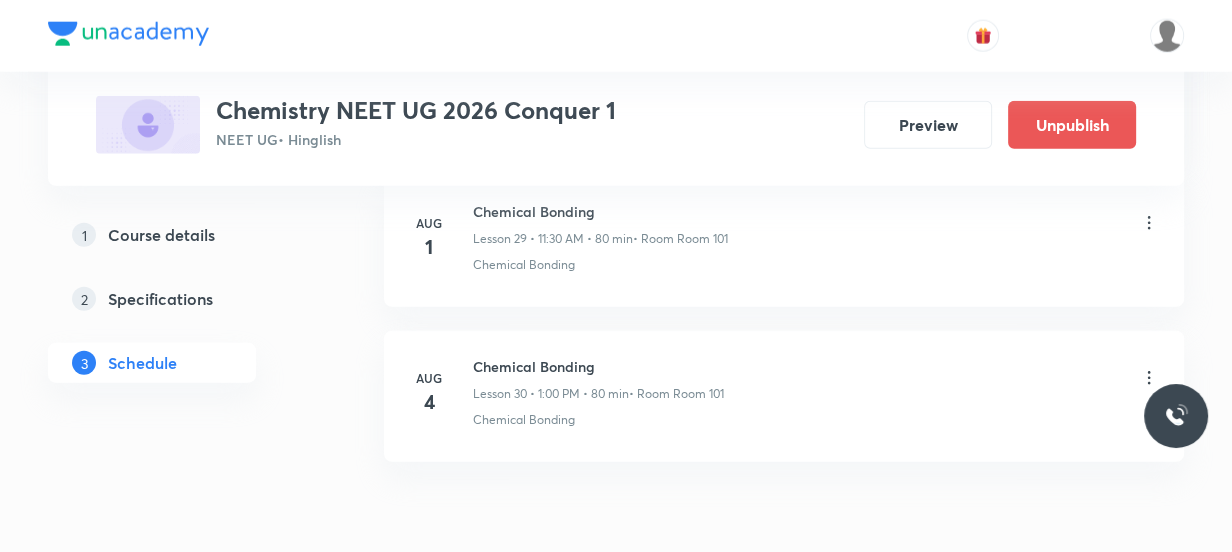 scroll, scrollTop: 4775, scrollLeft: 0, axis: vertical 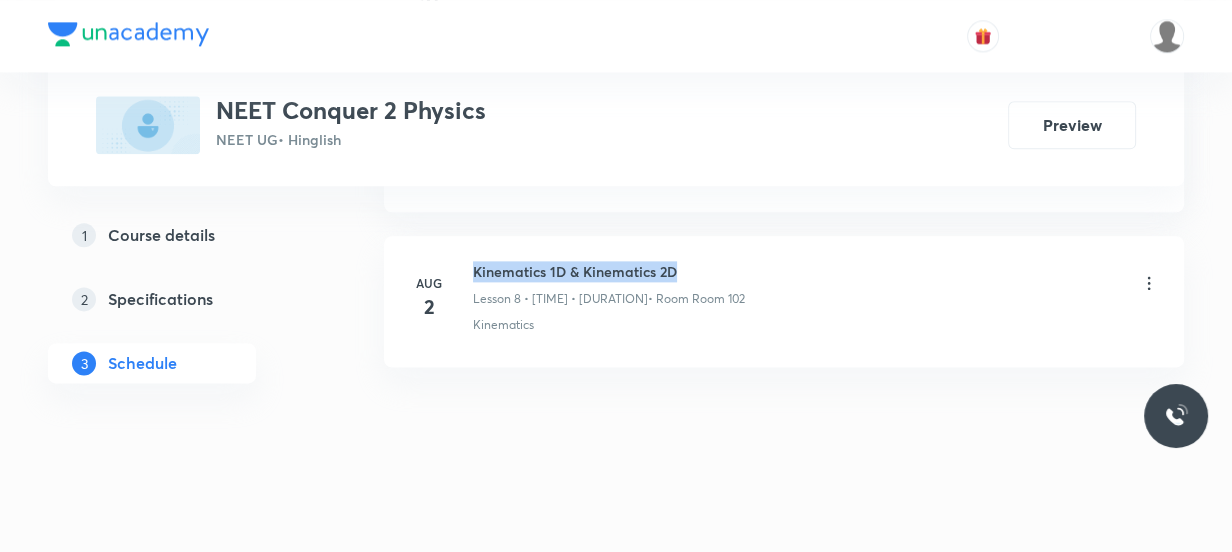 drag, startPoint x: 693, startPoint y: 277, endPoint x: 465, endPoint y: 248, distance: 229.8369 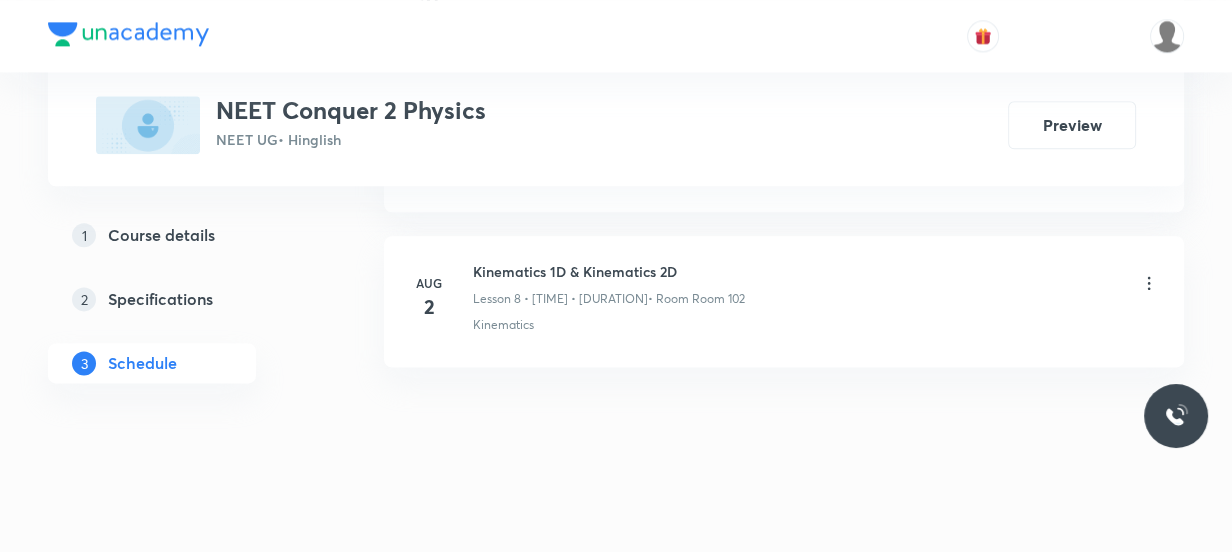click on "Plus Courses NEET Conquer 2 Physics NEET UG  • Hinglish Preview 1 Course details 2 Specifications 3 Schedule Schedule 8  classes Session  9 Live class Session title 0/99 ​ Schedule for Aug 4, 2025, 12:22 PM ​ Duration (in minutes) ​   Session type Online Offline Room Select centre room Sub-concepts Select concepts that wil be covered in this session Add Cancel Jul 10 Kinematics 1D & Kinematics 2D Lesson 1 • 10:00 AM • 80 min  • Room 104 Kinematics 1D & Kinematics 2D Jul 25 Kinematics 1D & Kinematics 2D Lesson 2 • 1:07 PM • 75 min  • Room Room 102 Kinematics 1D & Kinematics 2D Jul 28 Kinematics 1D & Kinematics 2D Lesson 3 • 1:00 PM • 80 min  • Room Room 102 Kinematics 1D & Kinematics 2D Jul 29 Kinematics 1D & Kinematics 2D Lesson 4 • 1:00 PM • 80 min  • Room Room 102 Kinematics 1D & Kinematics 2D Jul 30 Kinematics 1D & Kinematics 2D Lesson 5 • 11:30 AM • 80 min  • Room Room 102 Kinematics 1D & Kinematics 2D Jul 31 Kinematics 1D & Kinematics 2D  • Room Room 102 Aug" at bounding box center (616, -867) 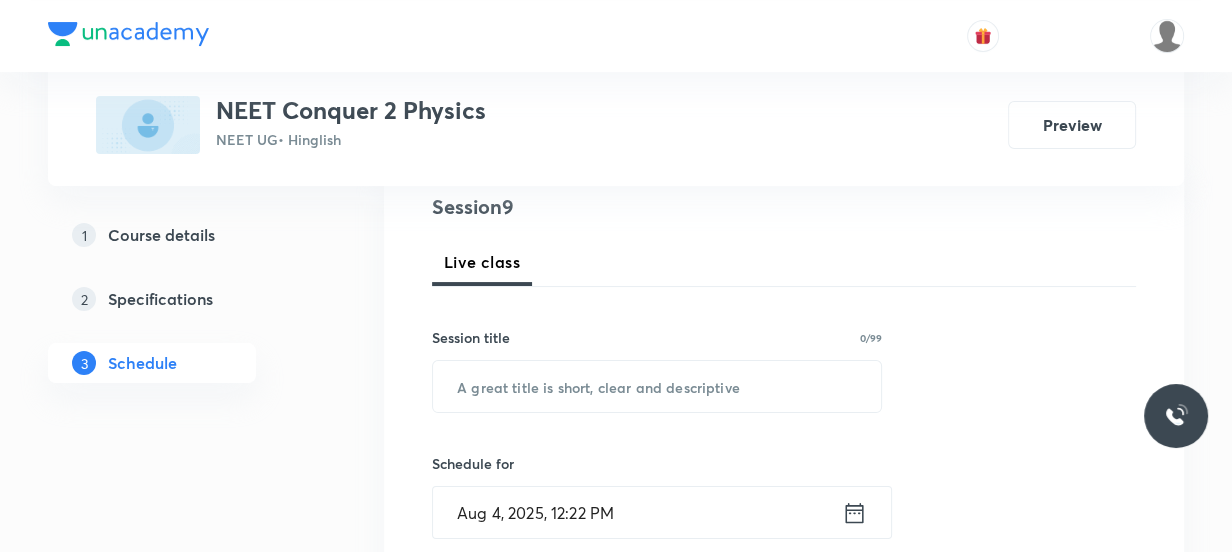 scroll, scrollTop: 272, scrollLeft: 0, axis: vertical 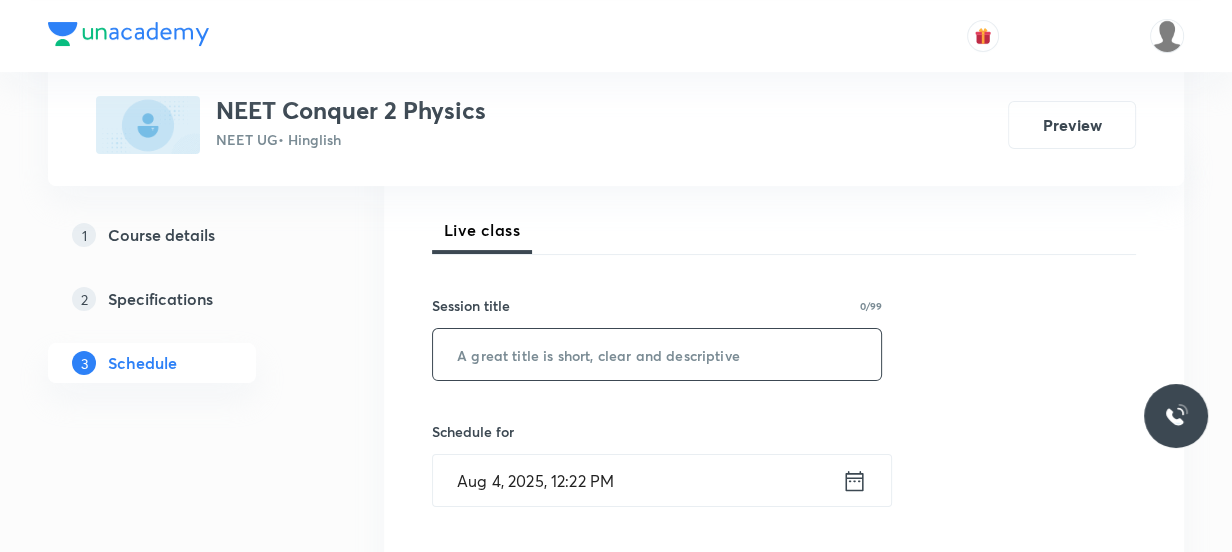 click on "Session title 0/99 ​" at bounding box center (657, 338) 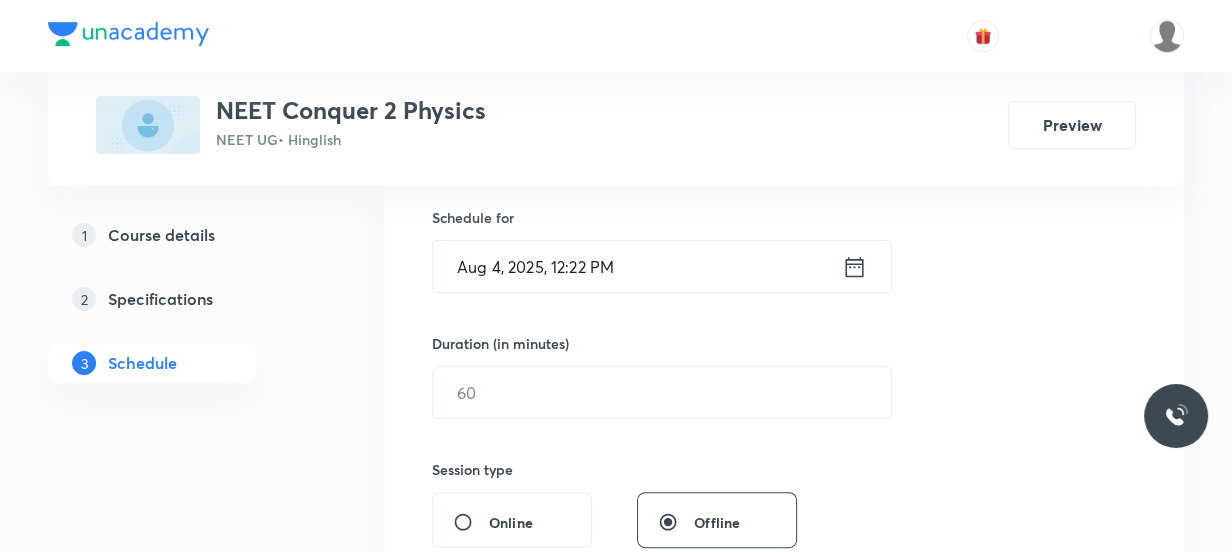 scroll, scrollTop: 454, scrollLeft: 0, axis: vertical 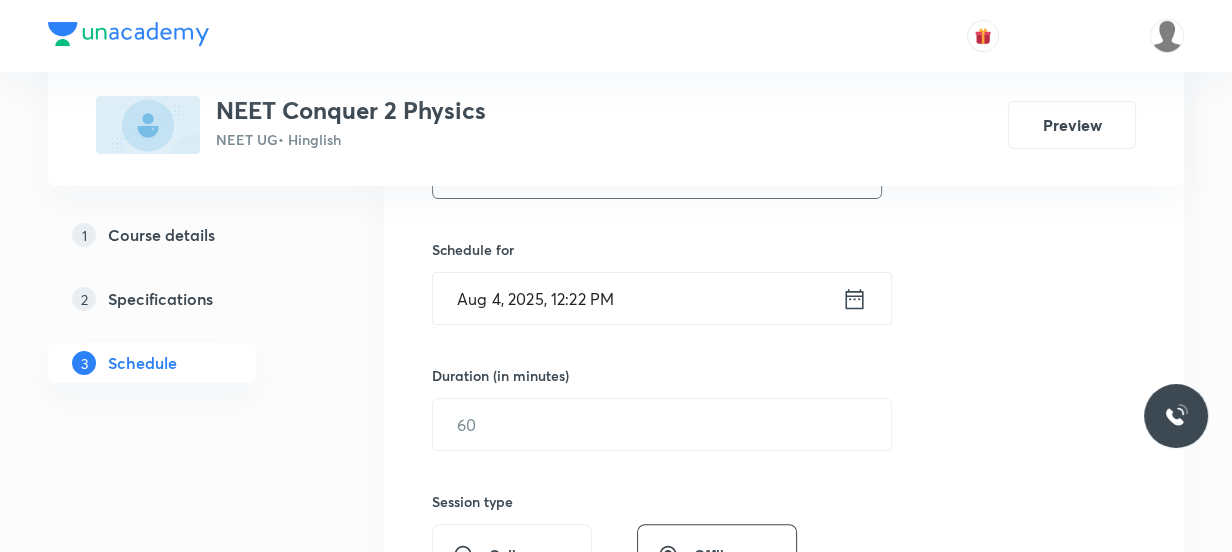 type on "Kinematics 1D & Kinematics 2D" 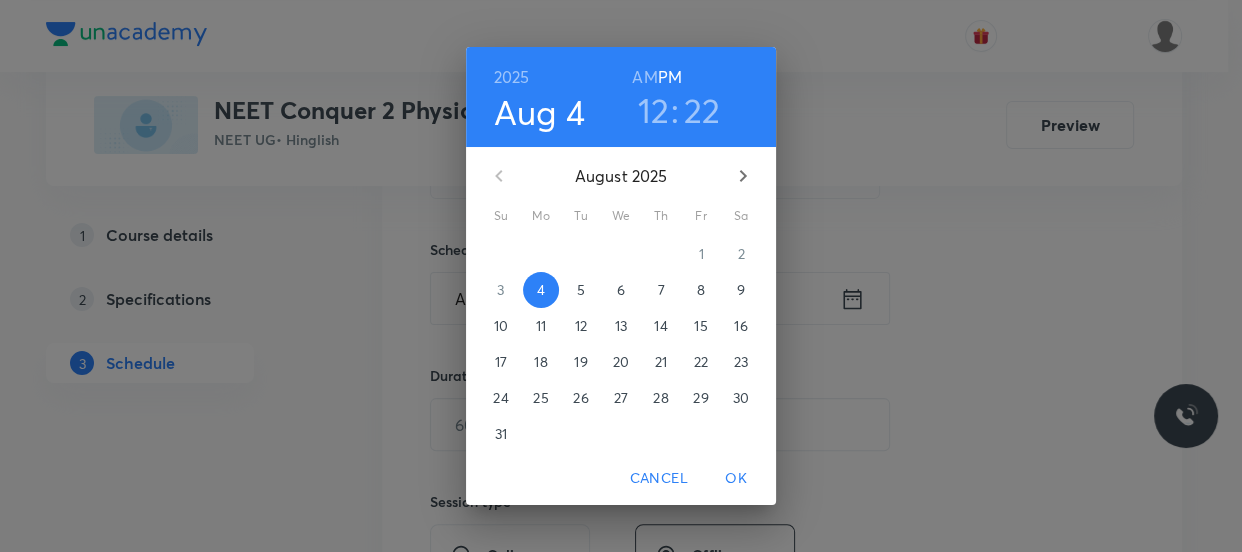 click on "12" at bounding box center [654, 110] 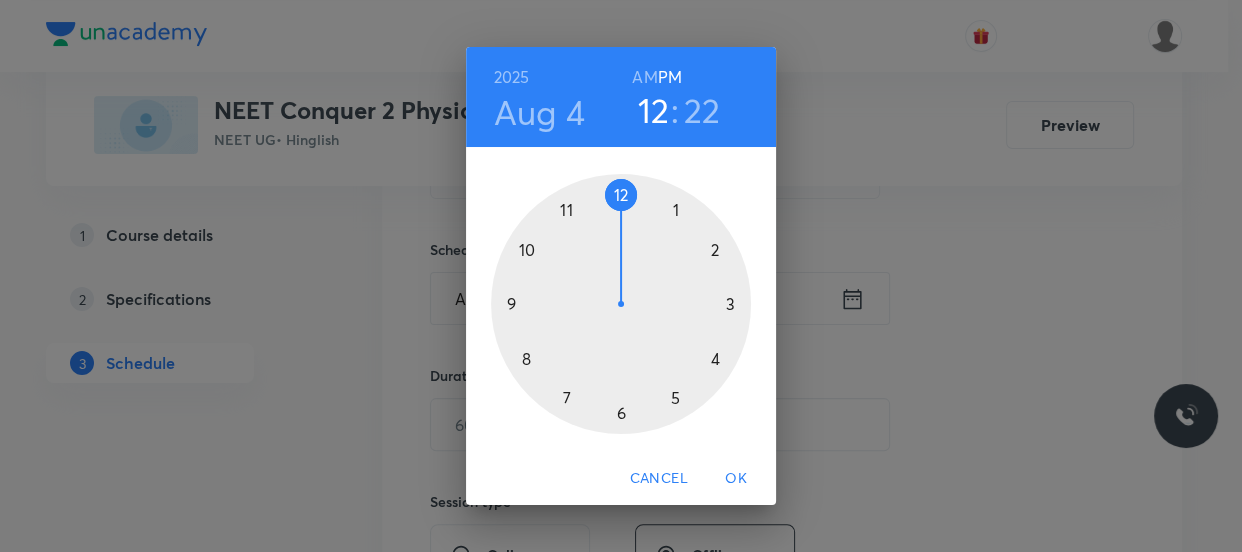 click at bounding box center [621, 304] 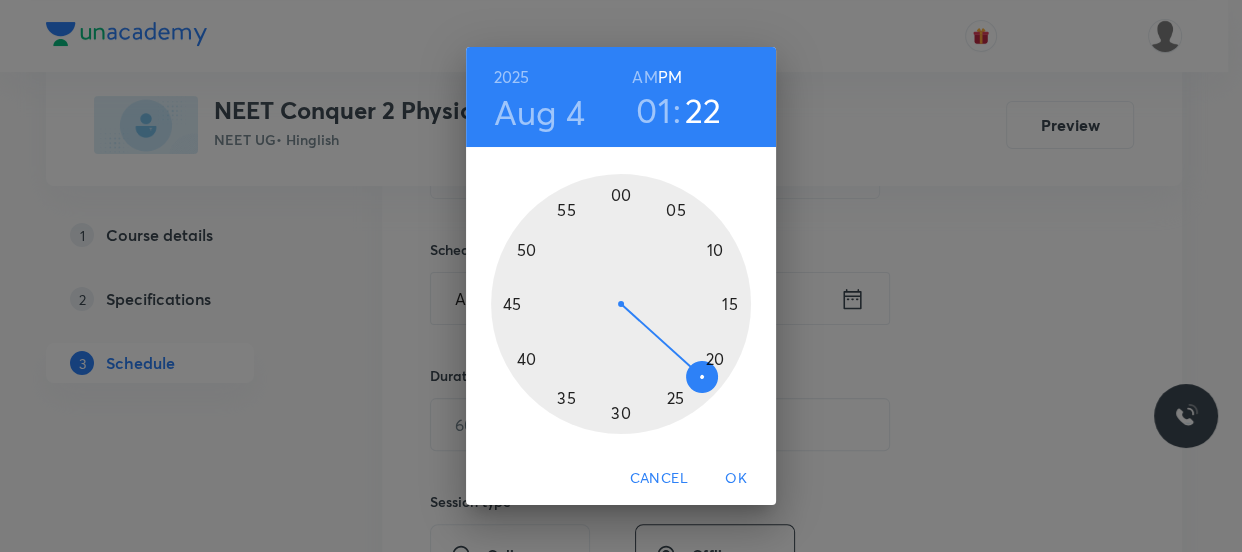 click at bounding box center [621, 304] 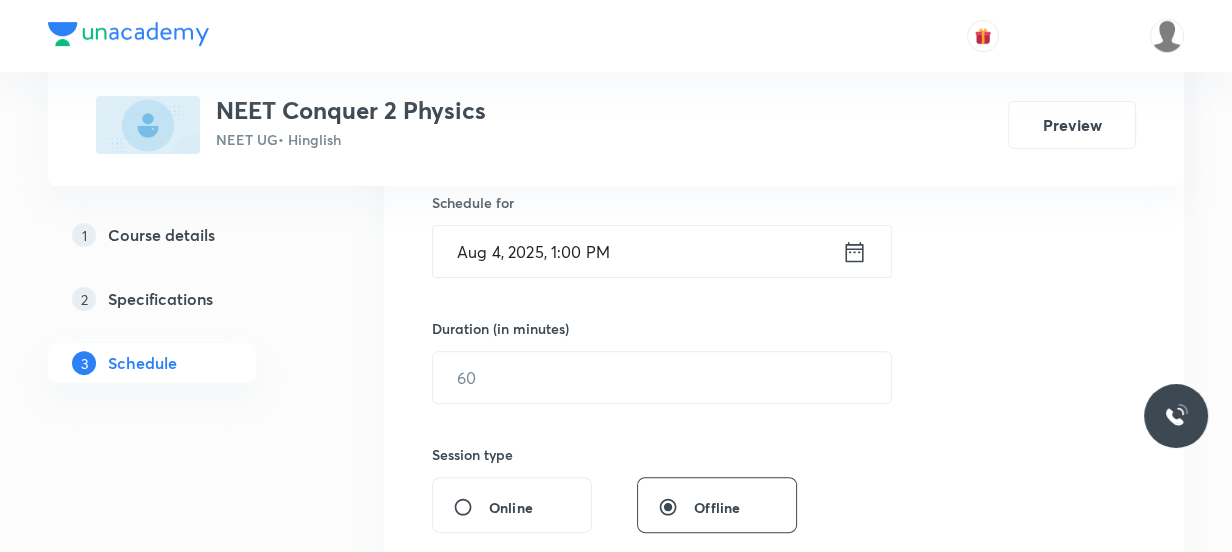 scroll, scrollTop: 545, scrollLeft: 0, axis: vertical 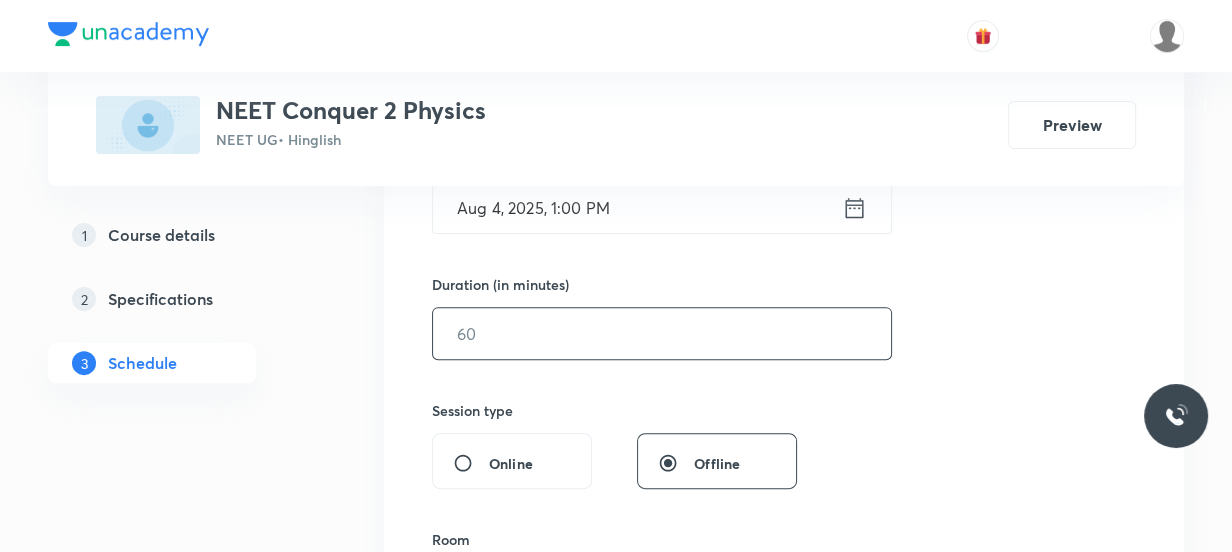 click at bounding box center (662, 333) 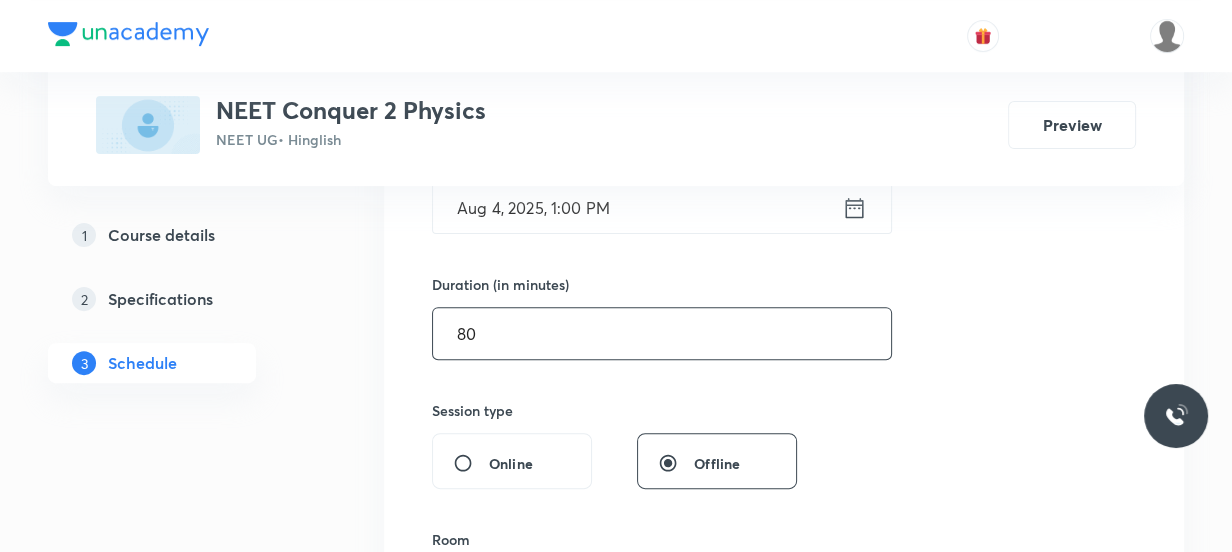 type on "80" 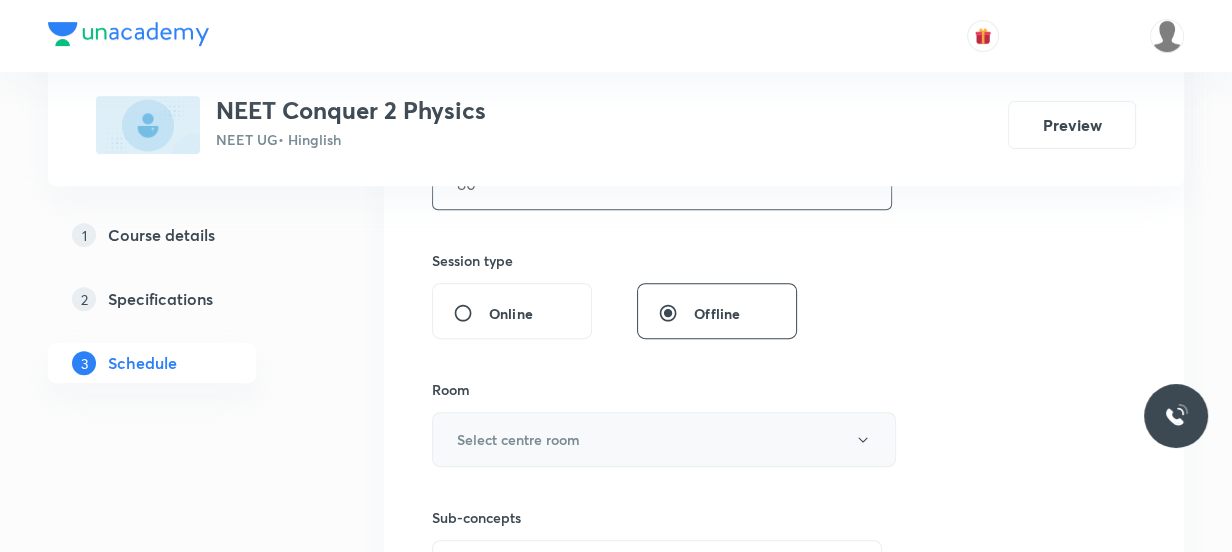 scroll, scrollTop: 727, scrollLeft: 0, axis: vertical 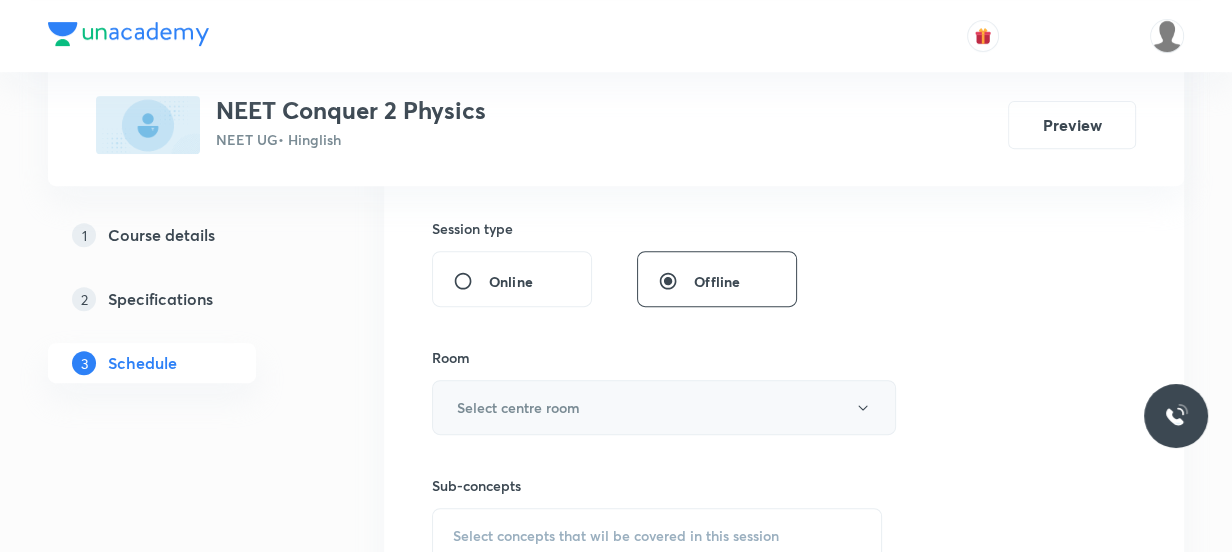 click on "Select centre room" at bounding box center [518, 407] 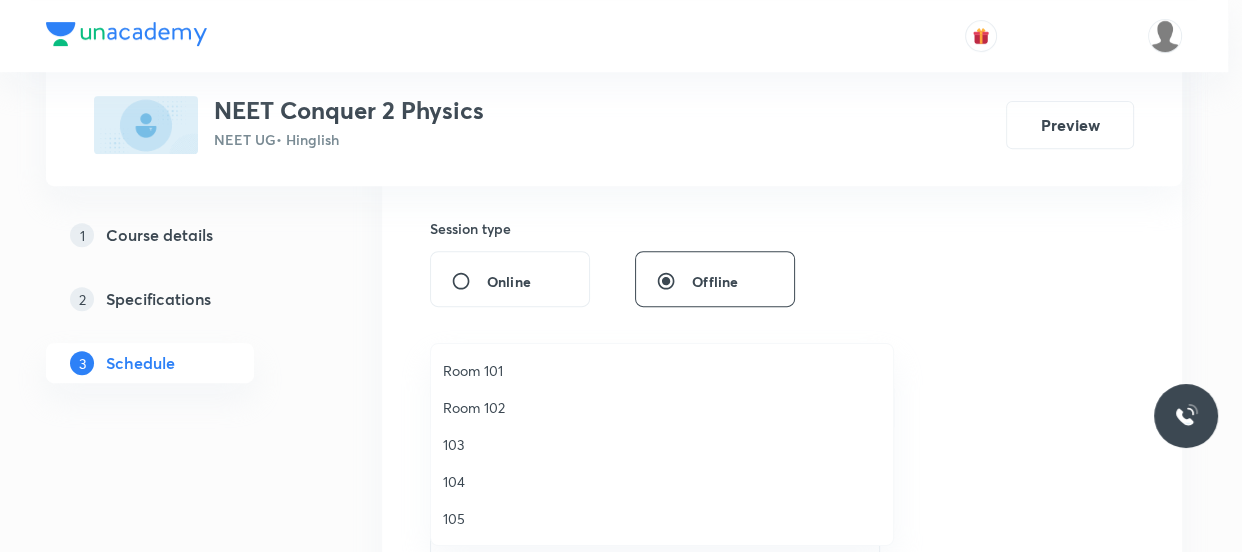 click on "Room 102" at bounding box center [662, 407] 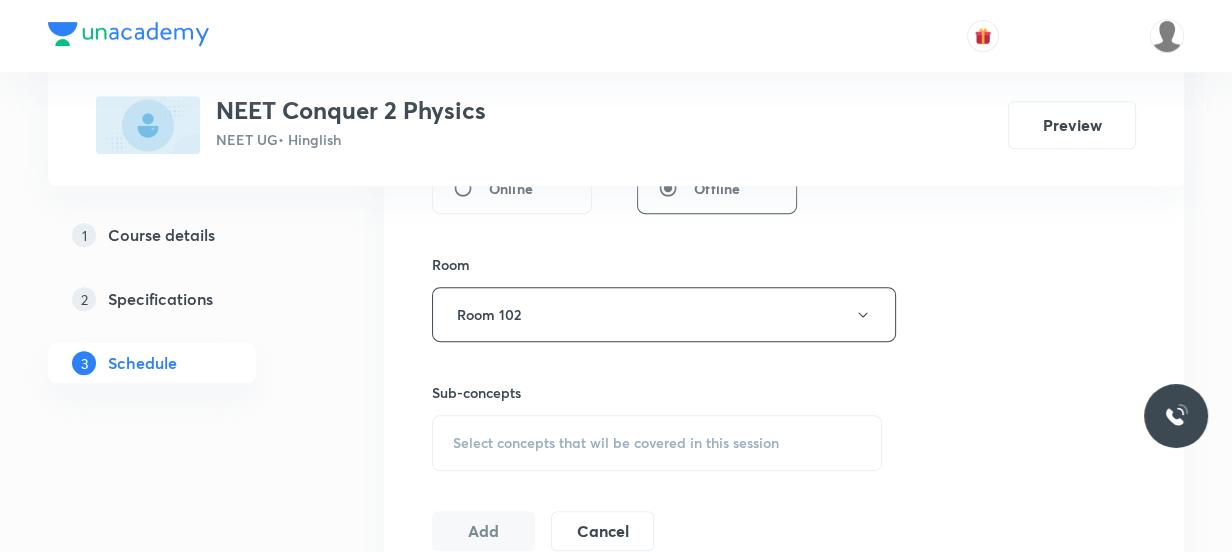 scroll, scrollTop: 909, scrollLeft: 0, axis: vertical 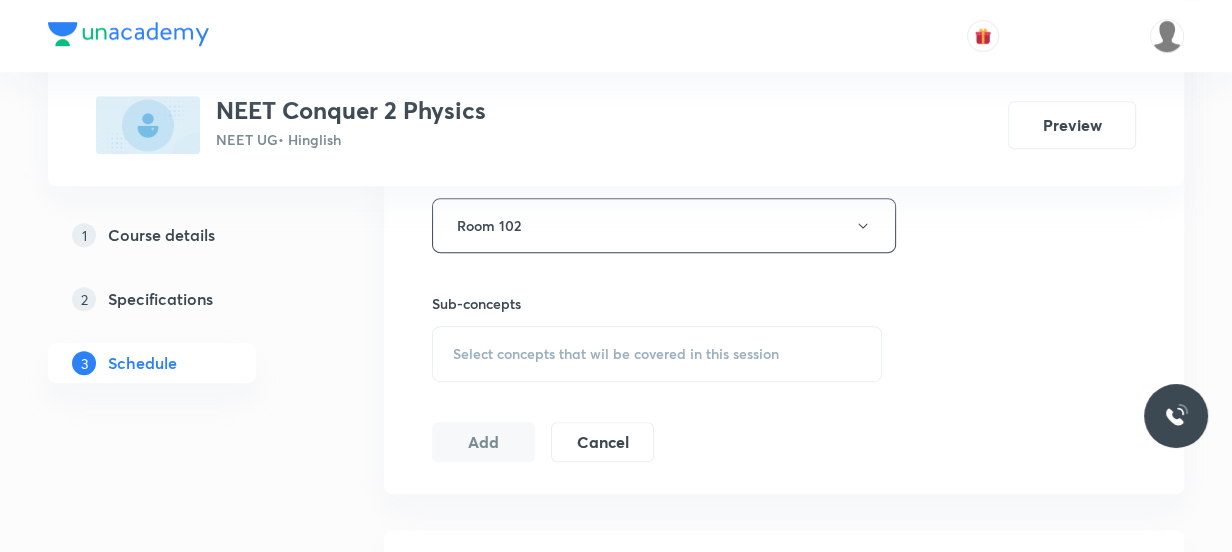 click on "Select concepts that wil be covered in this session" at bounding box center (657, 354) 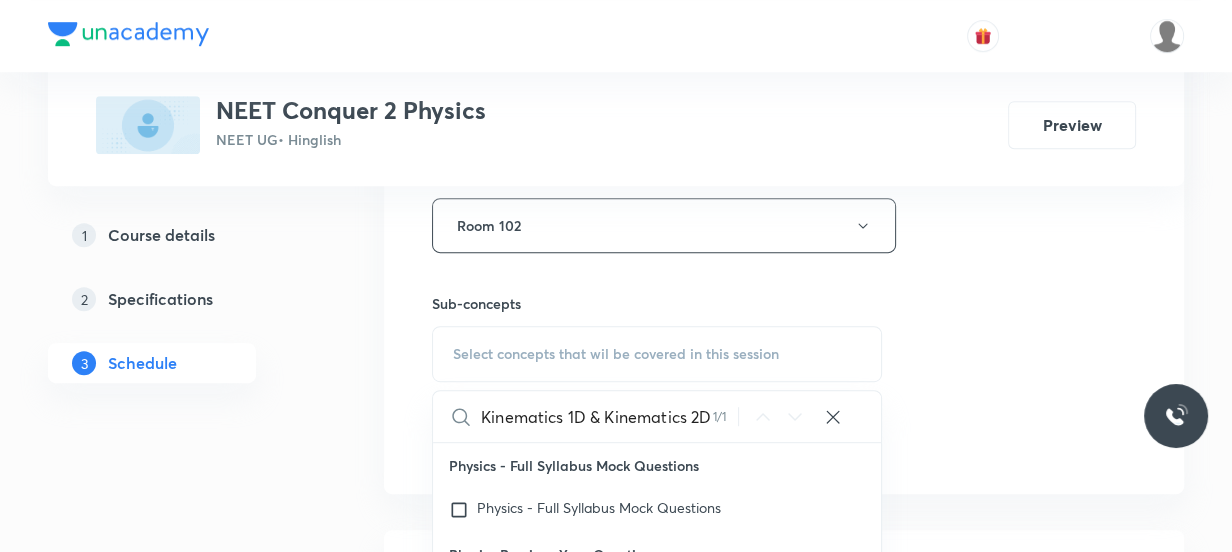 scroll, scrollTop: 0, scrollLeft: 0, axis: both 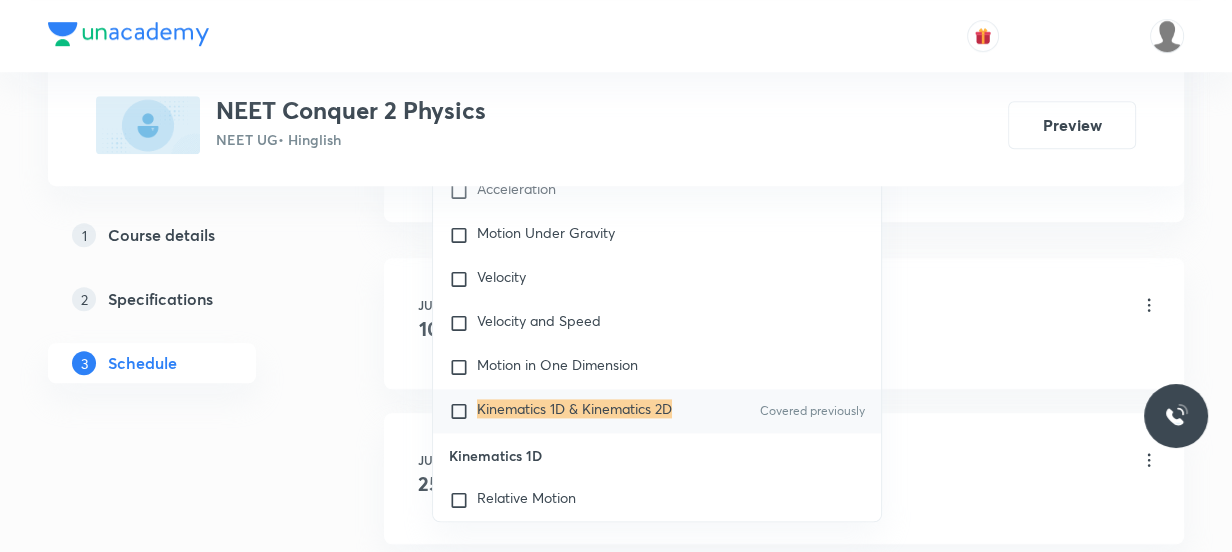 type on "Kinematics 1D & Kinematics 2D" 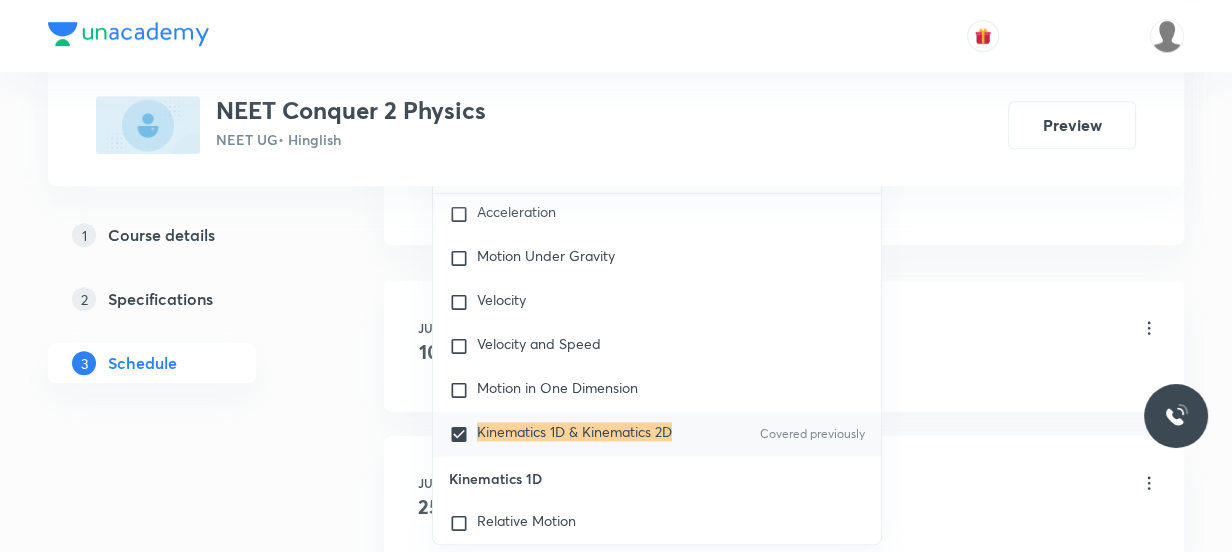click on "Kinematics 1D & Kinematics 2D Lesson 1 • 10:00 AM • 80 min  • Room 104" at bounding box center [816, 329] 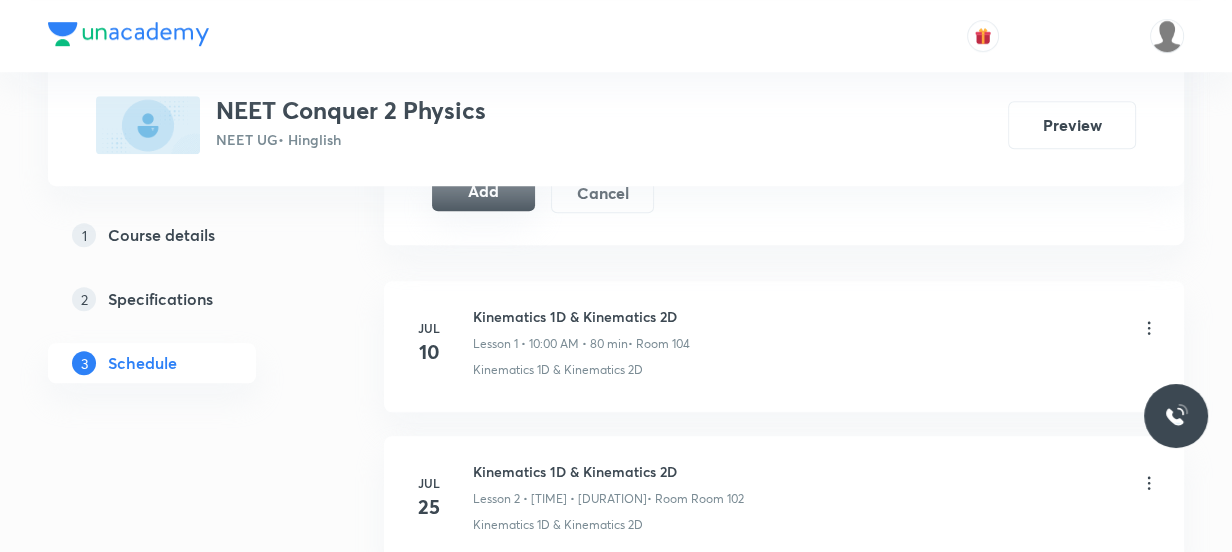 click on "Add" at bounding box center (483, 191) 